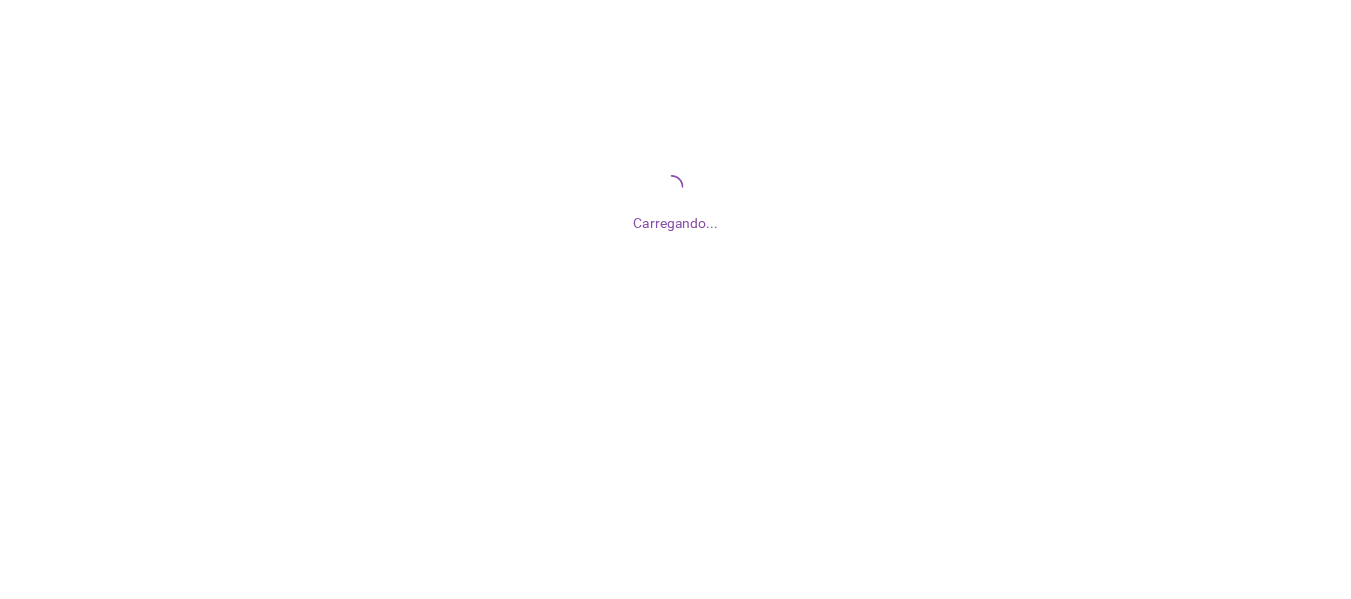 scroll, scrollTop: 0, scrollLeft: 0, axis: both 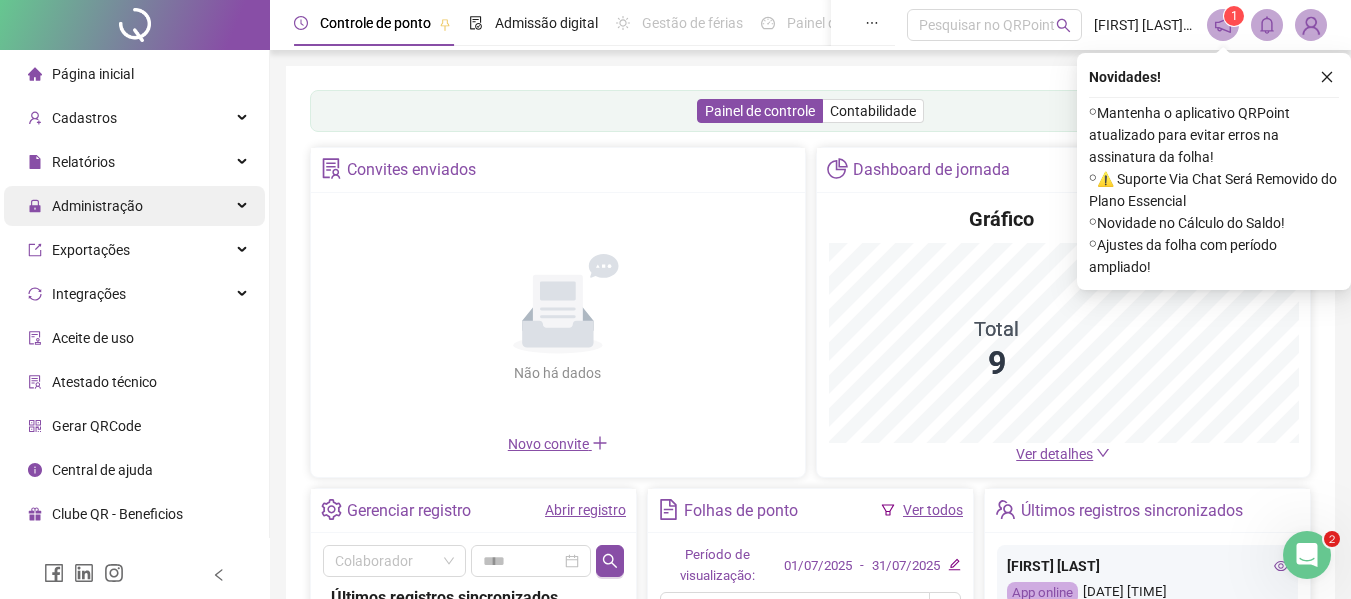 click on "Administração" at bounding box center (134, 206) 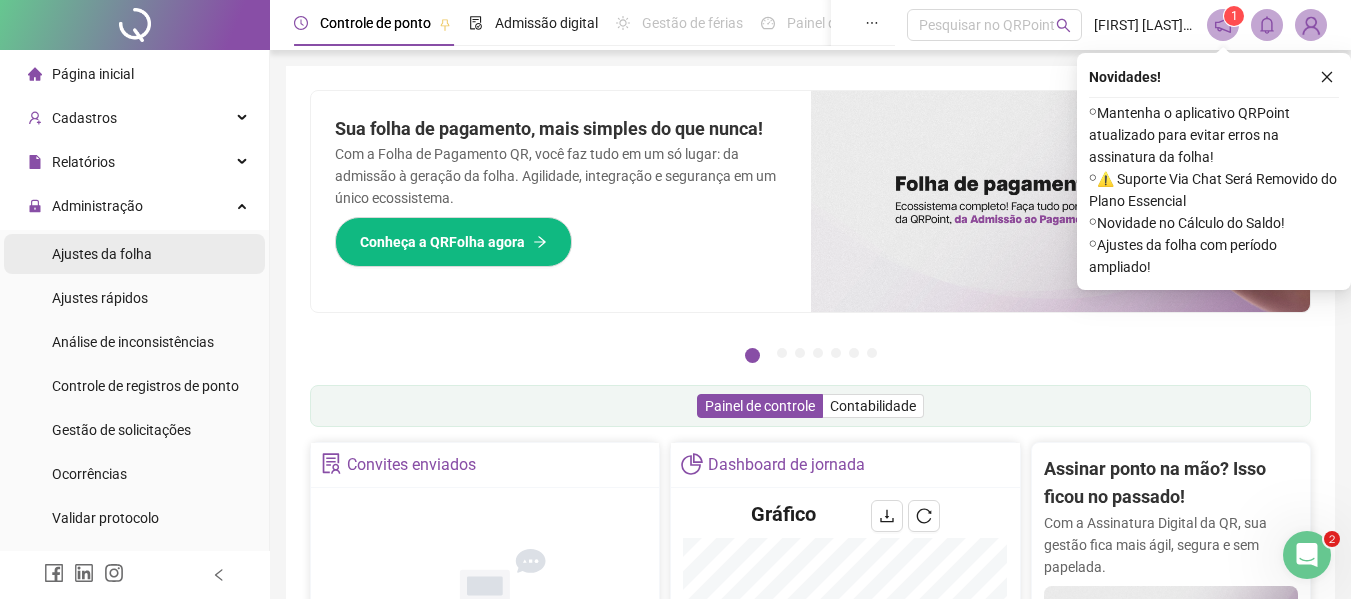 drag, startPoint x: 146, startPoint y: 258, endPoint x: 157, endPoint y: 257, distance: 11.045361 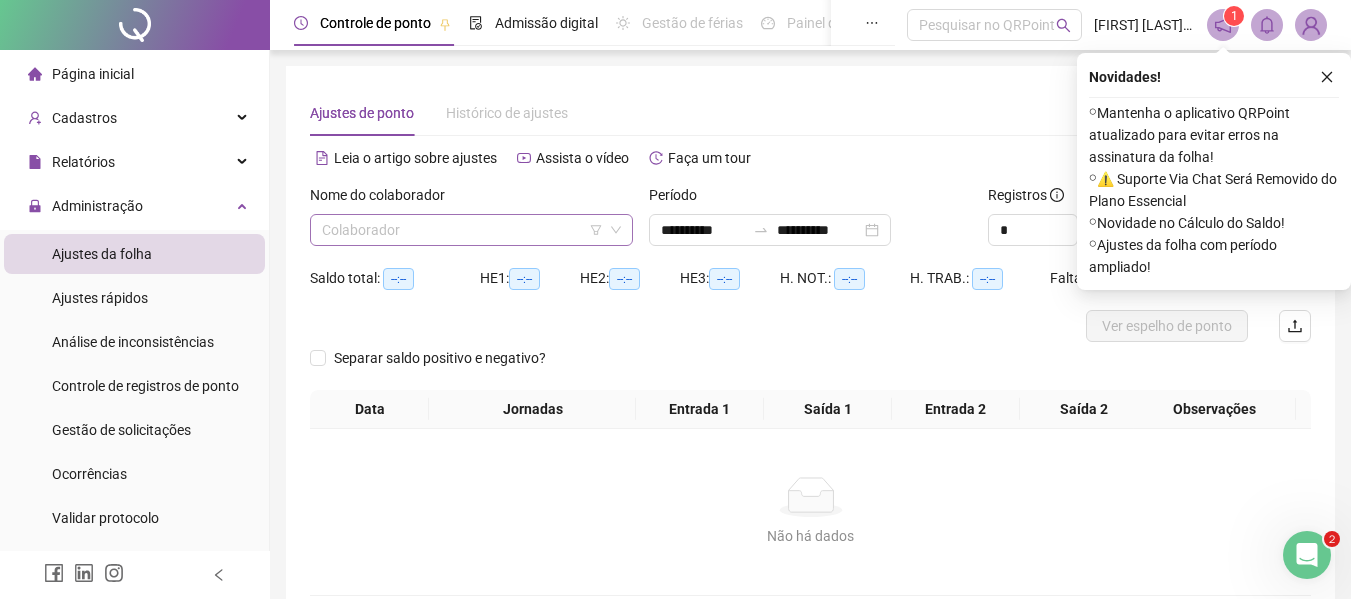click at bounding box center (462, 230) 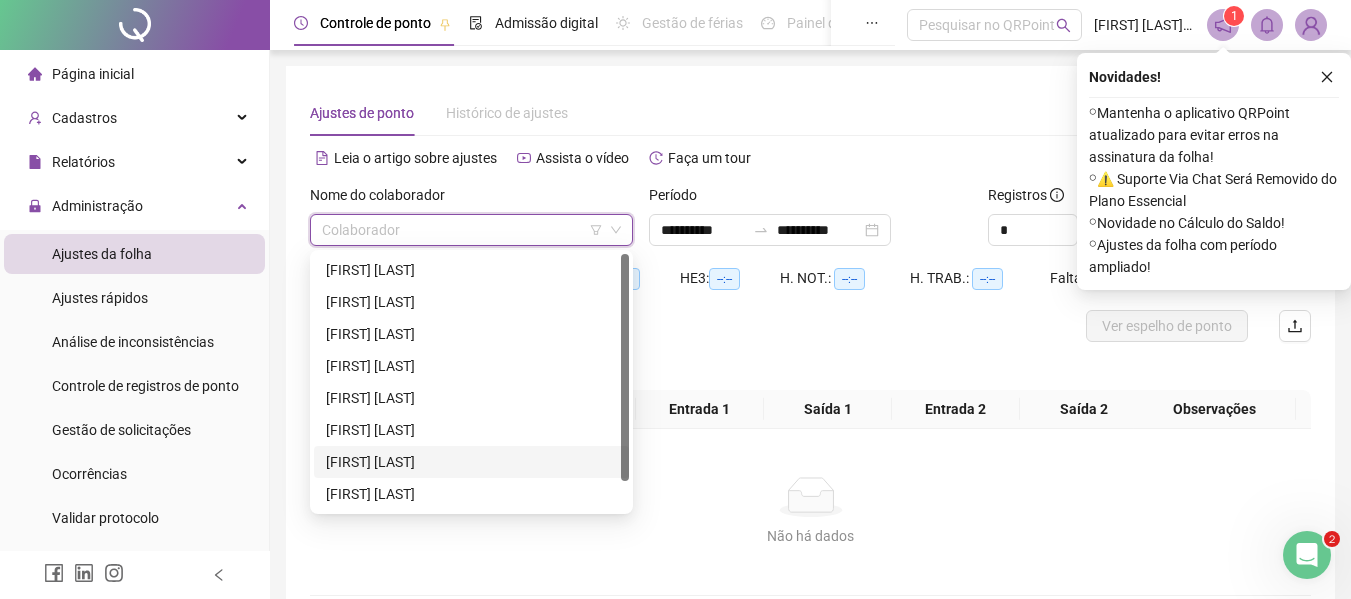 click on "[FIRST] [LAST]" at bounding box center (471, 462) 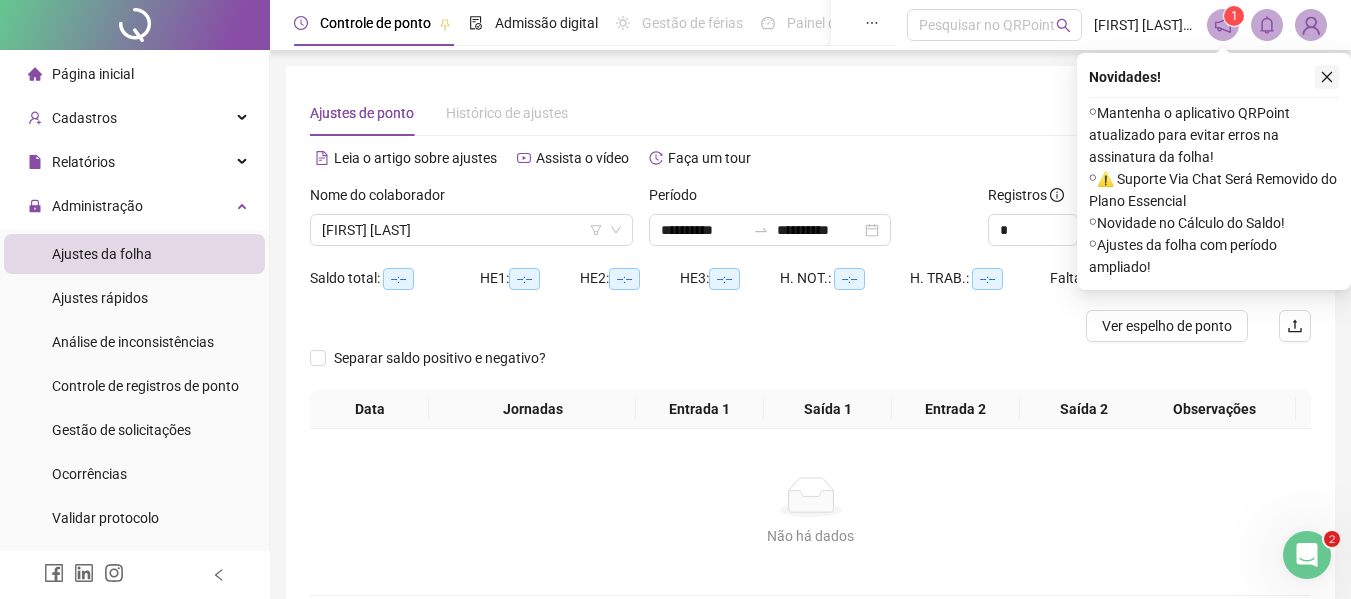 click 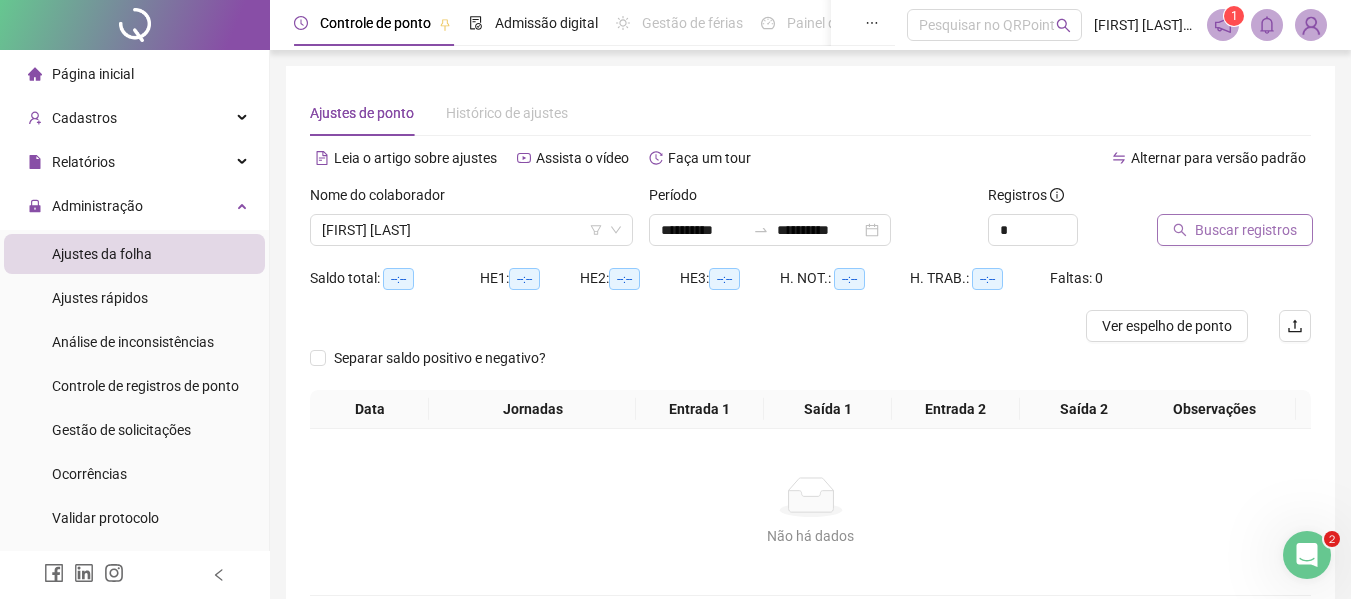 click on "Buscar registros" at bounding box center [1246, 230] 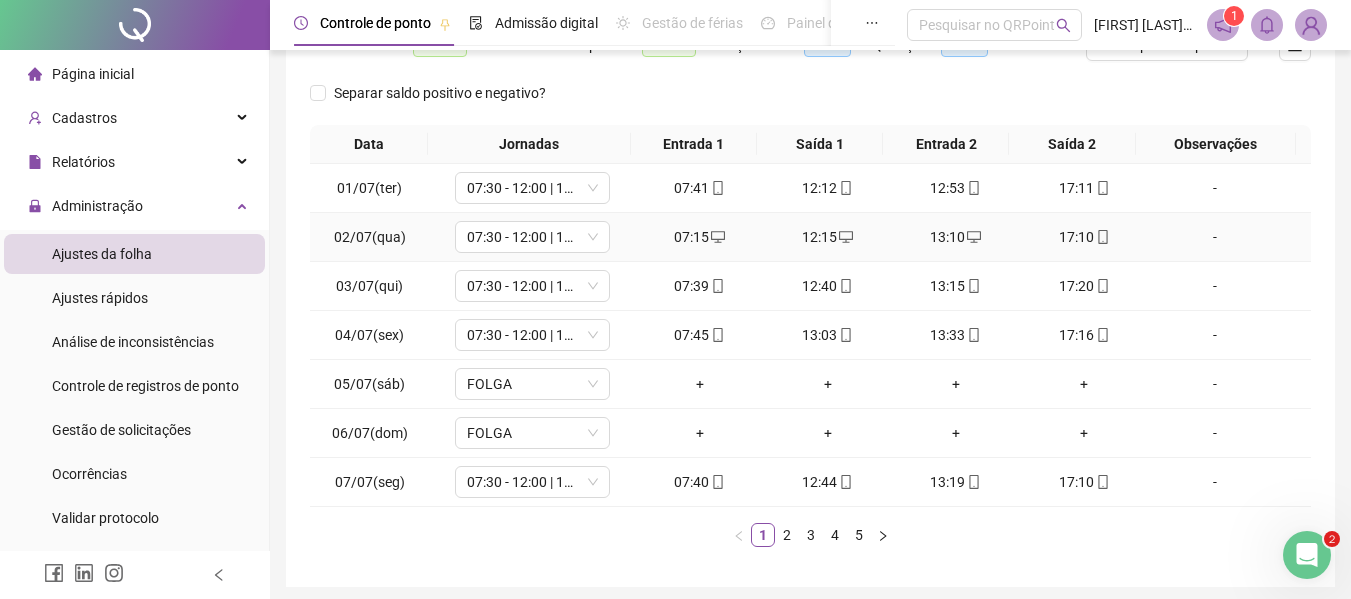 scroll, scrollTop: 355, scrollLeft: 0, axis: vertical 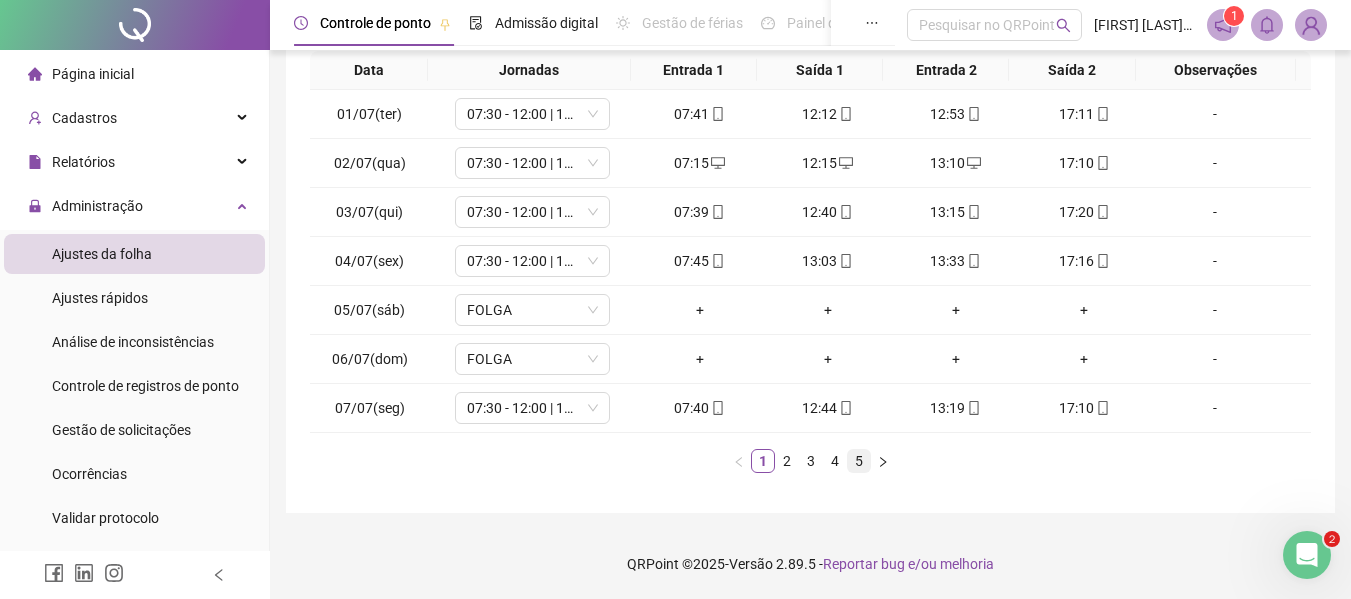click on "5" at bounding box center (859, 461) 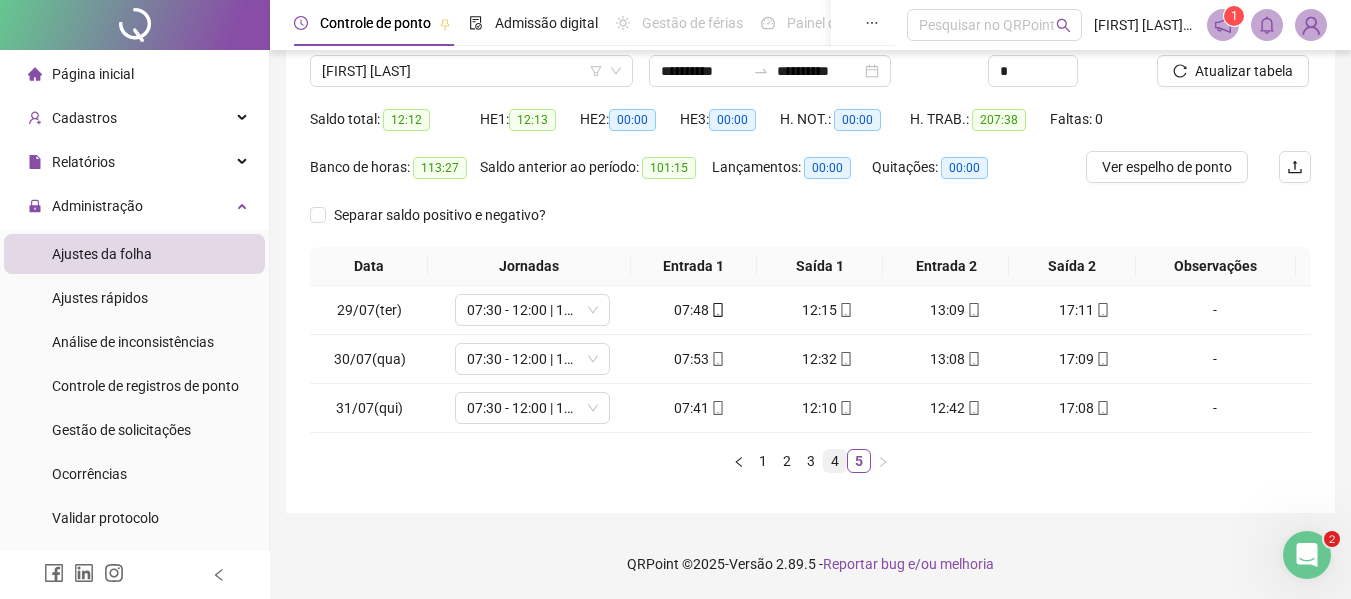 click on "4" at bounding box center (835, 461) 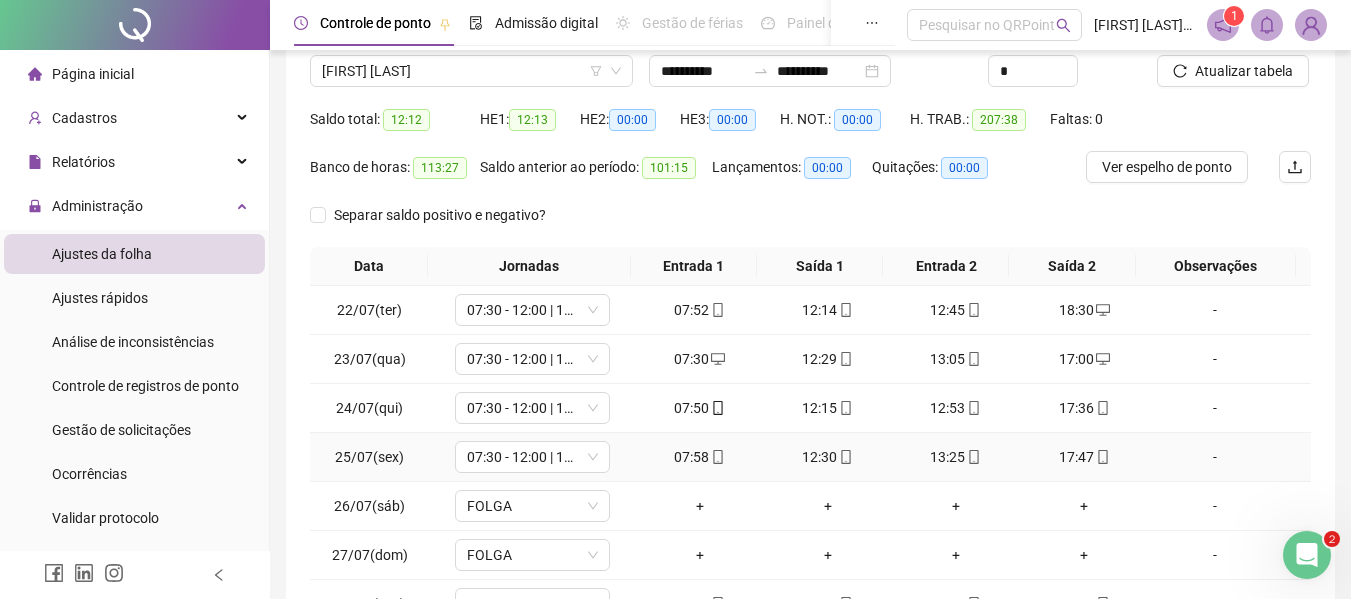 scroll, scrollTop: 355, scrollLeft: 0, axis: vertical 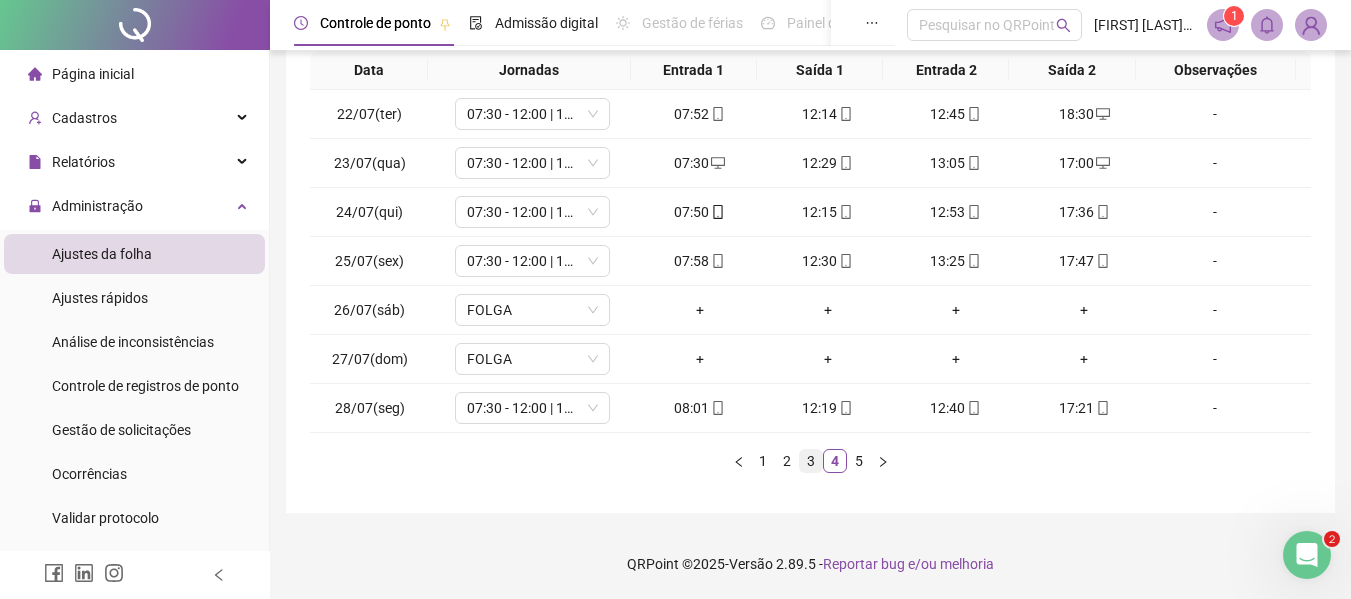 click on "3" at bounding box center (811, 461) 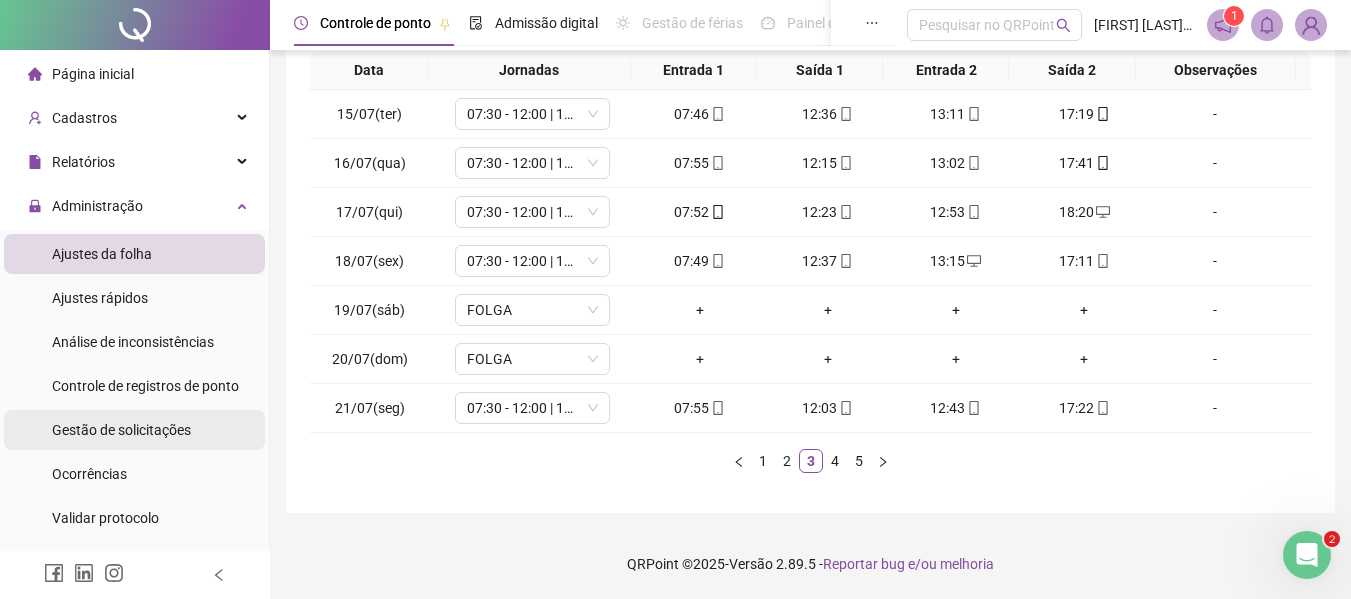 click on "Gestão de solicitações" at bounding box center [121, 430] 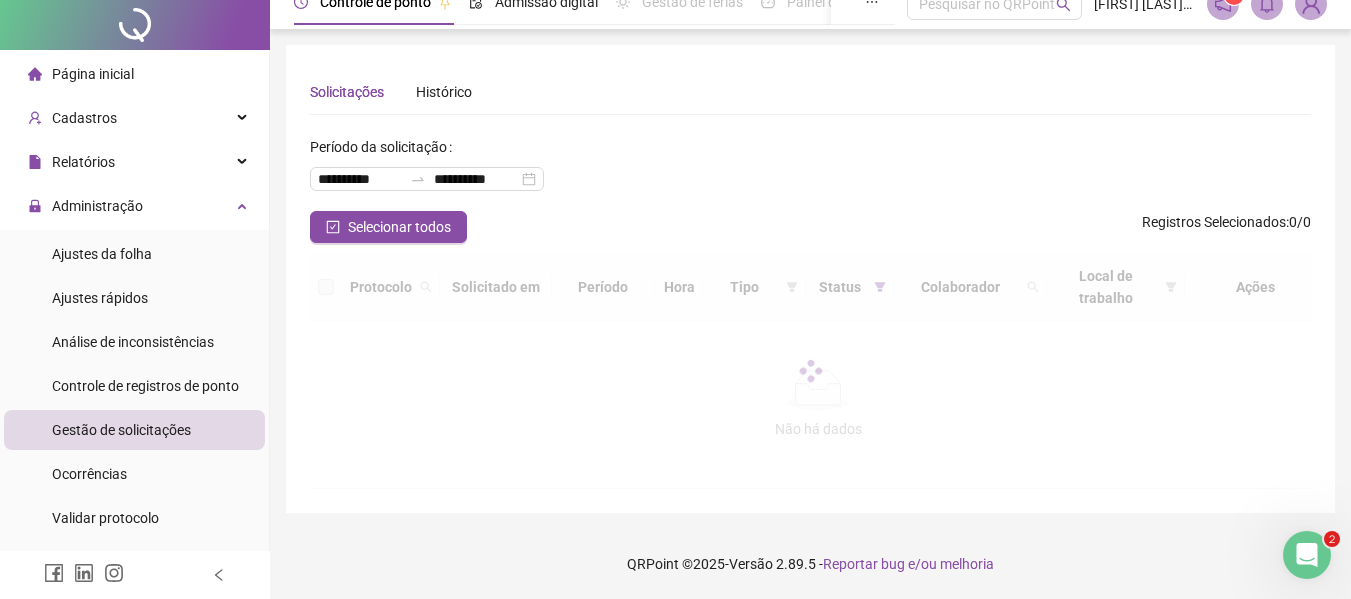 scroll, scrollTop: 0, scrollLeft: 0, axis: both 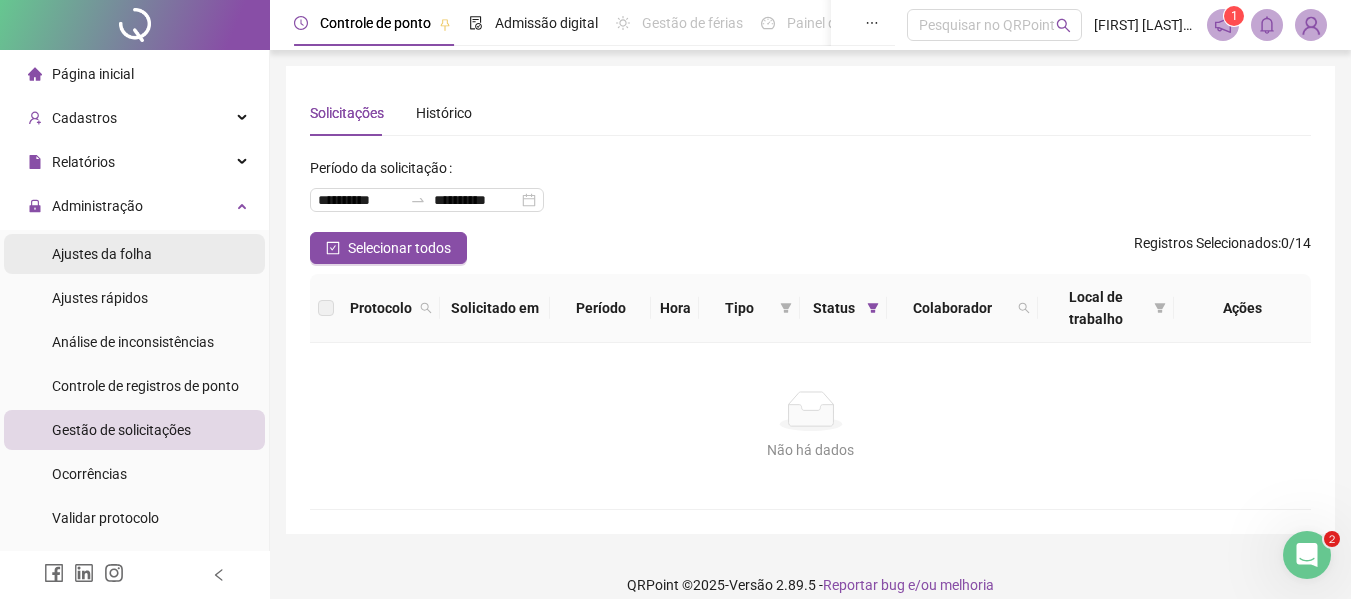 click on "Ajustes da folha" at bounding box center (102, 254) 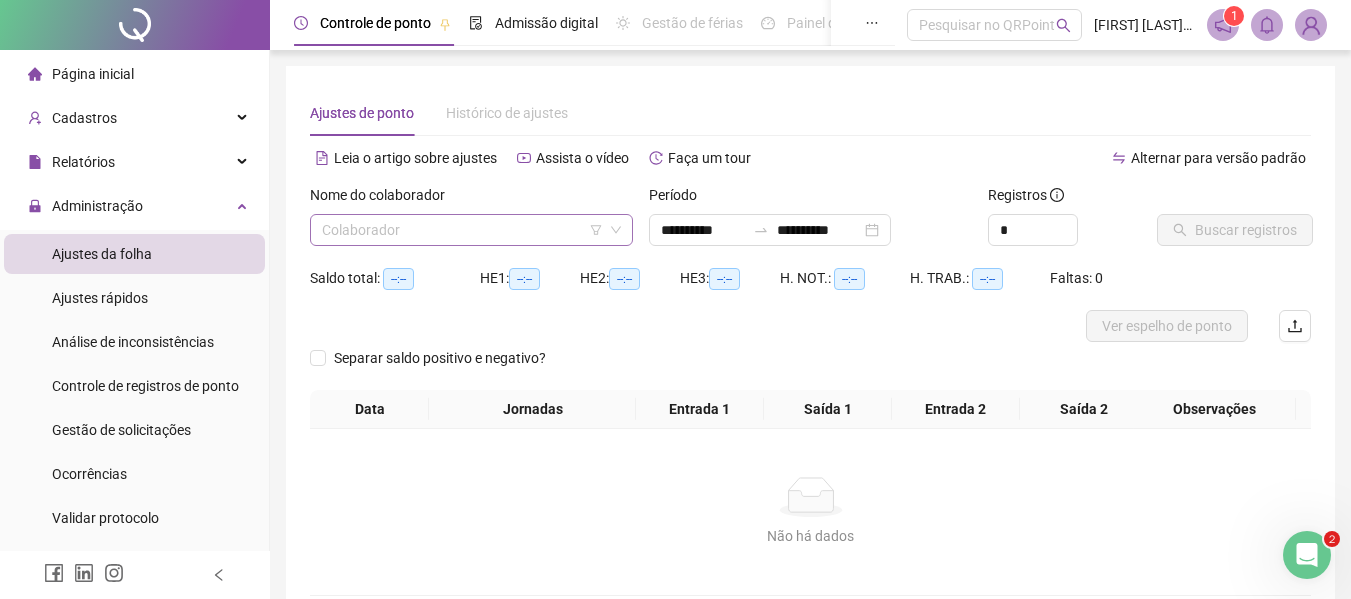 click 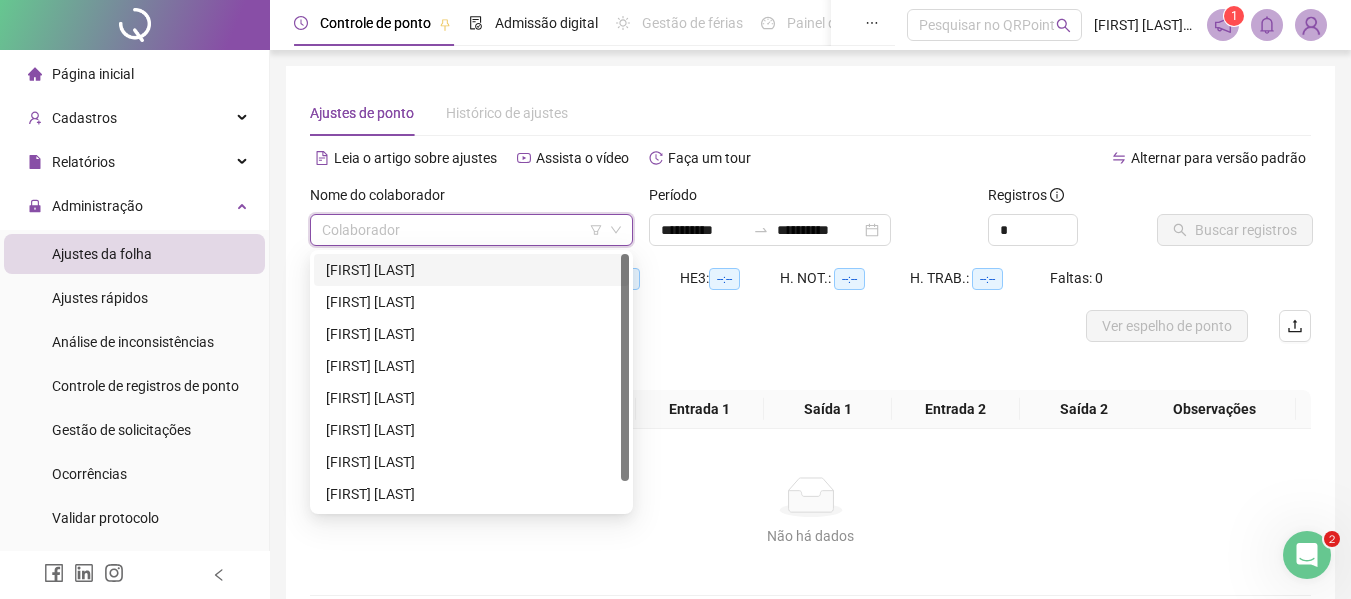 click at bounding box center (462, 230) 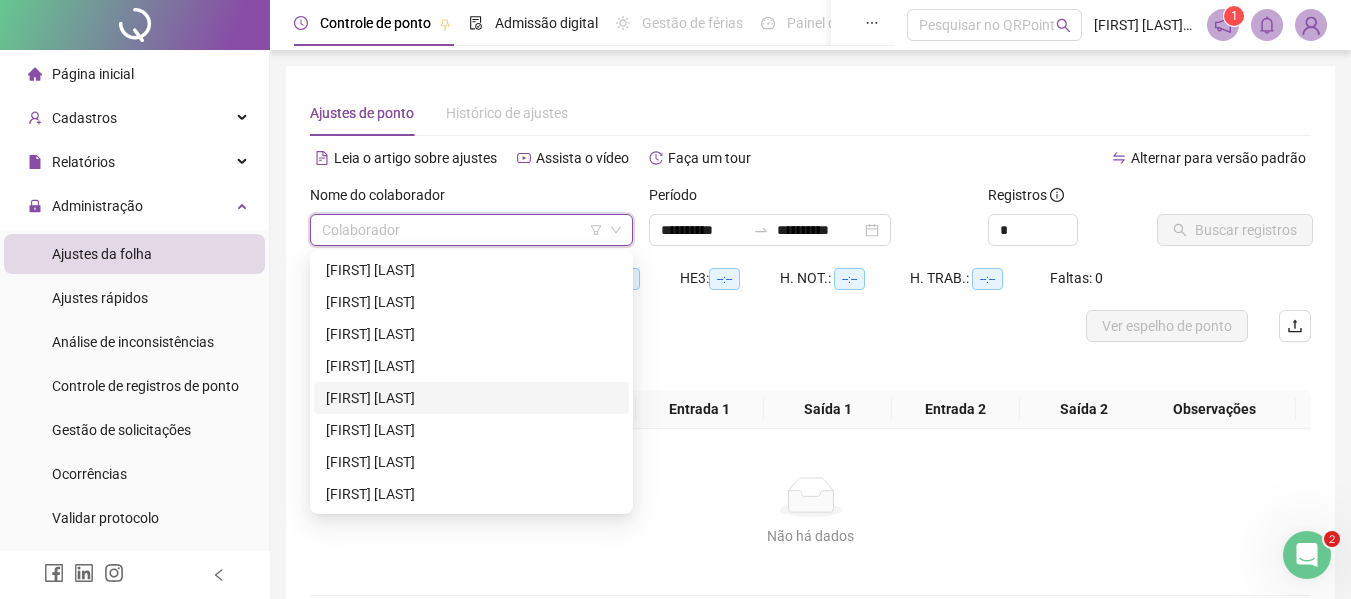 click on "[FIRST] [LAST]" at bounding box center [471, 398] 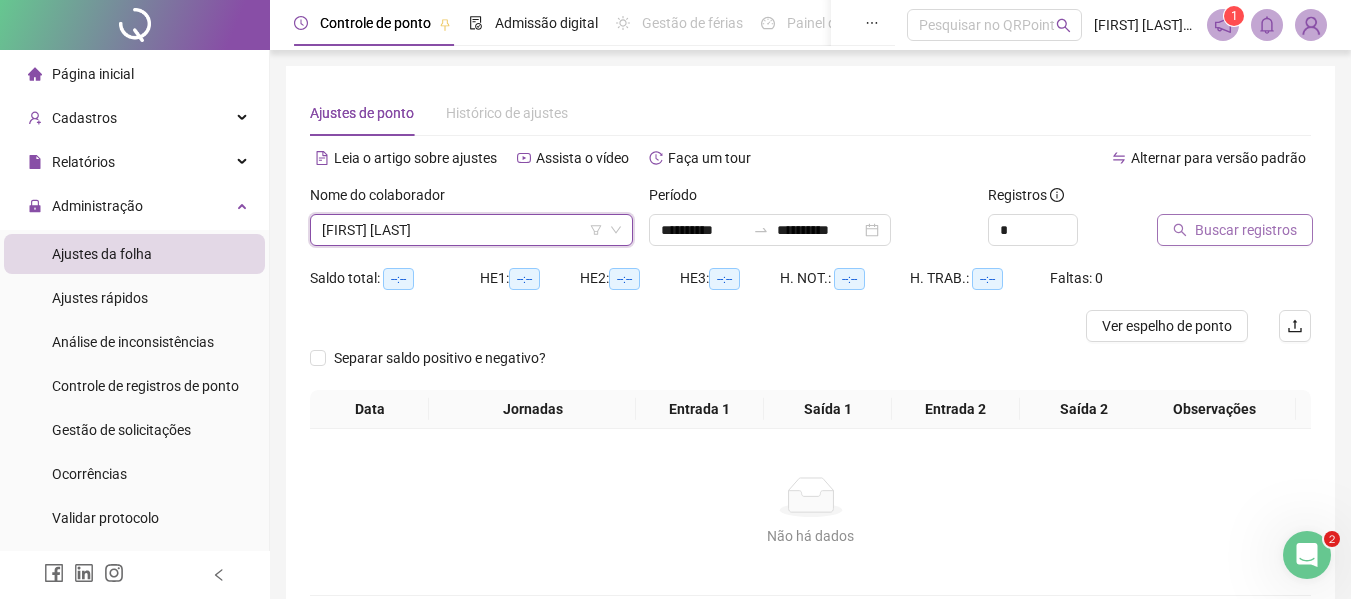 click on "Buscar registros" at bounding box center [1246, 230] 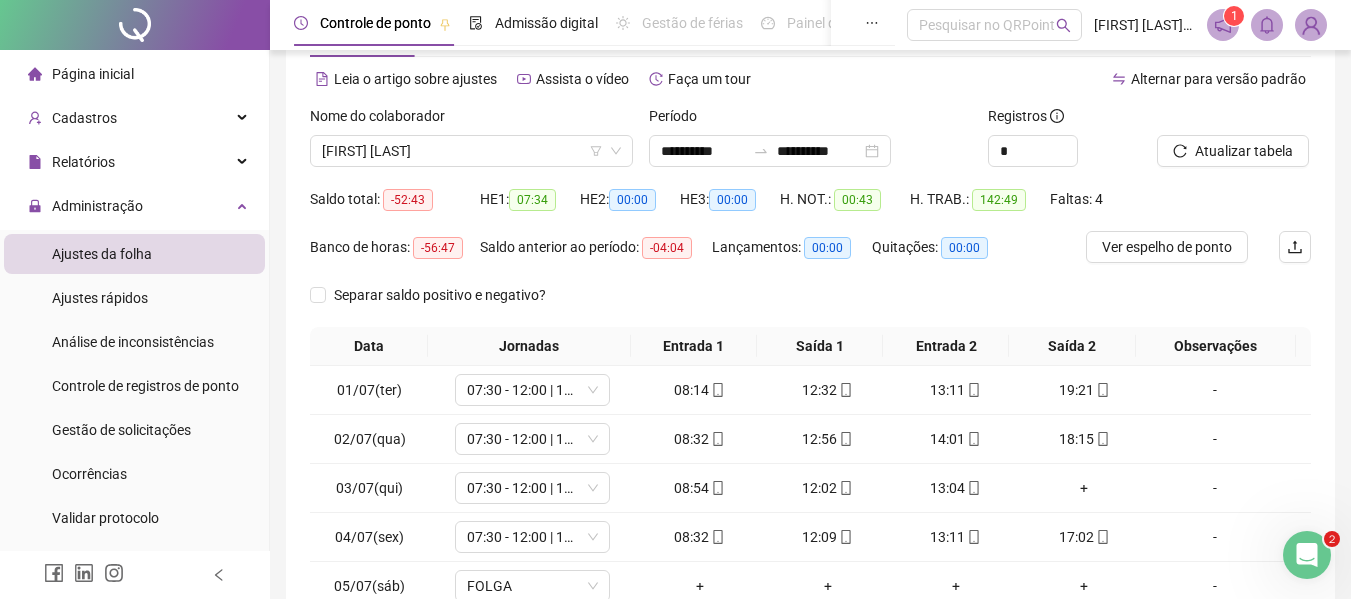 scroll, scrollTop: 355, scrollLeft: 0, axis: vertical 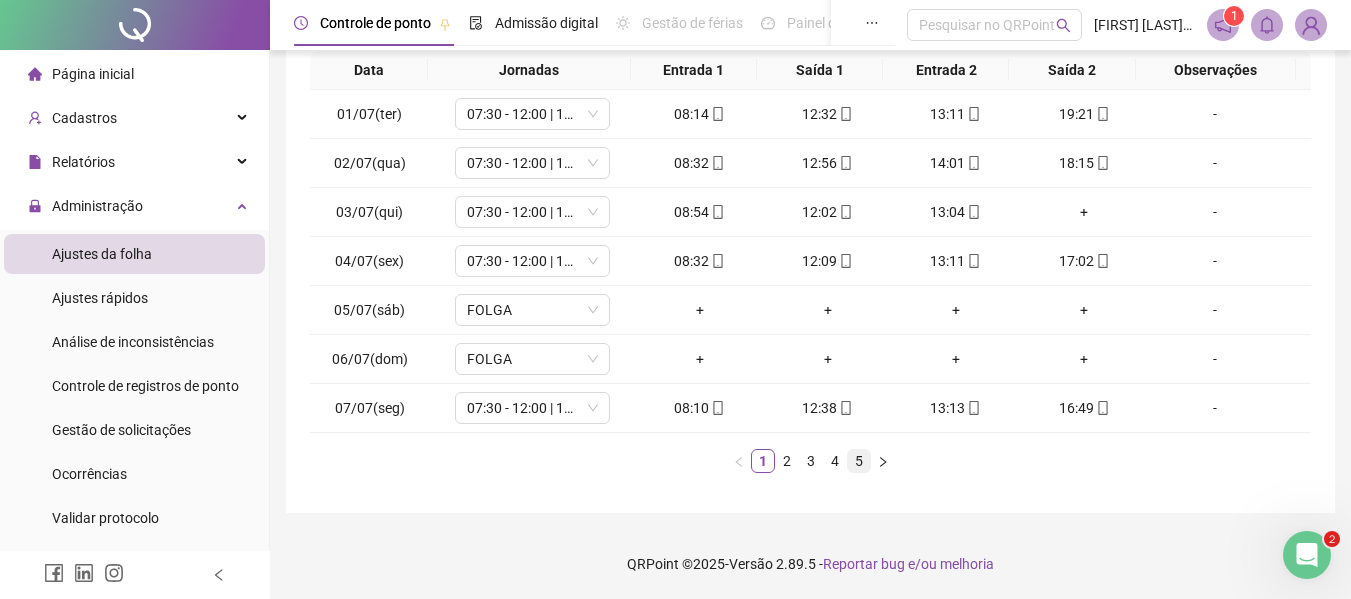 click on "5" at bounding box center (859, 461) 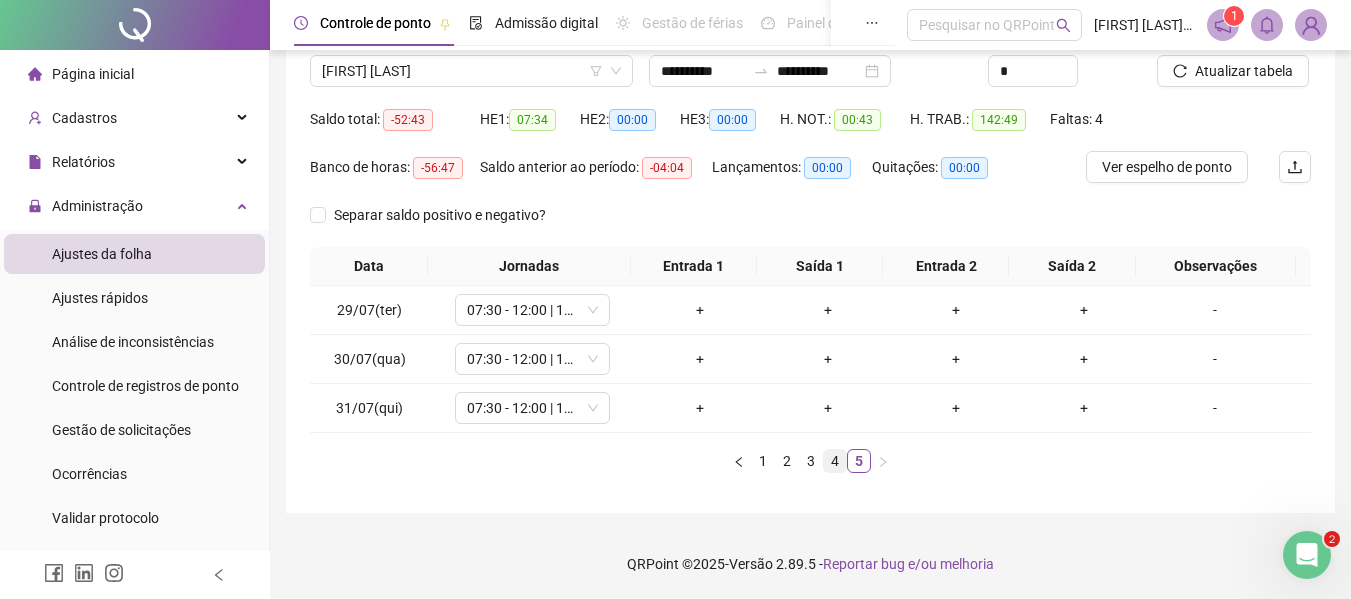 click on "4" at bounding box center (835, 461) 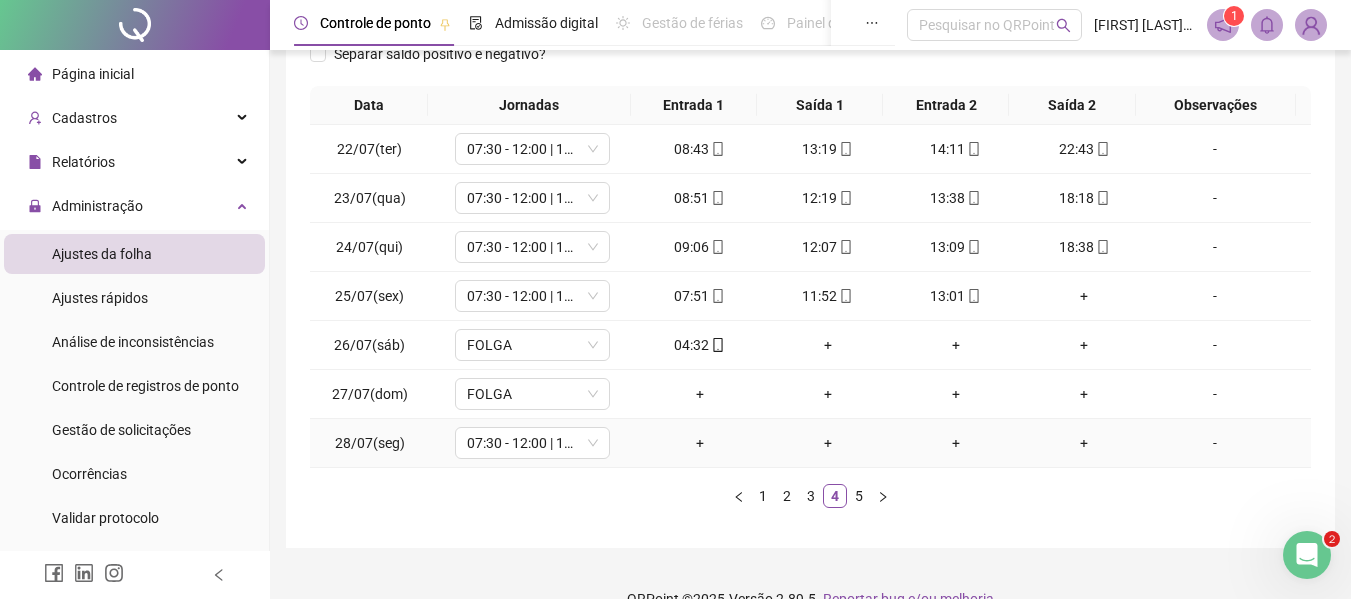 scroll, scrollTop: 355, scrollLeft: 0, axis: vertical 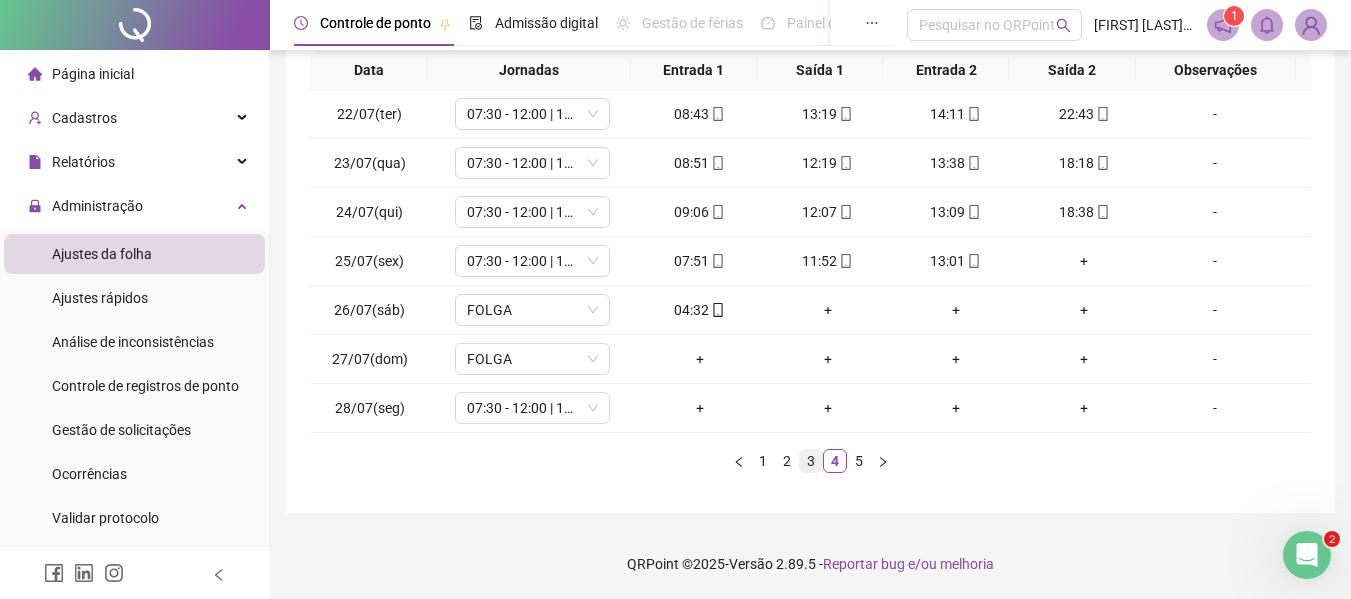 click on "3" at bounding box center [811, 461] 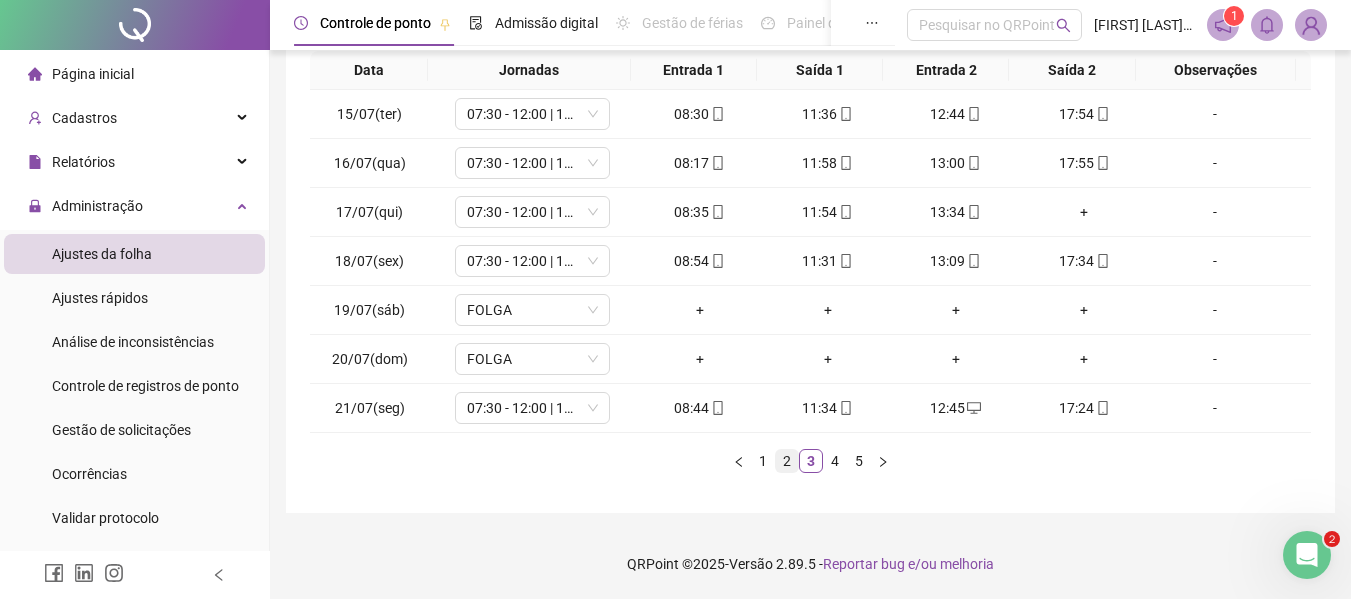 click on "2" at bounding box center (787, 461) 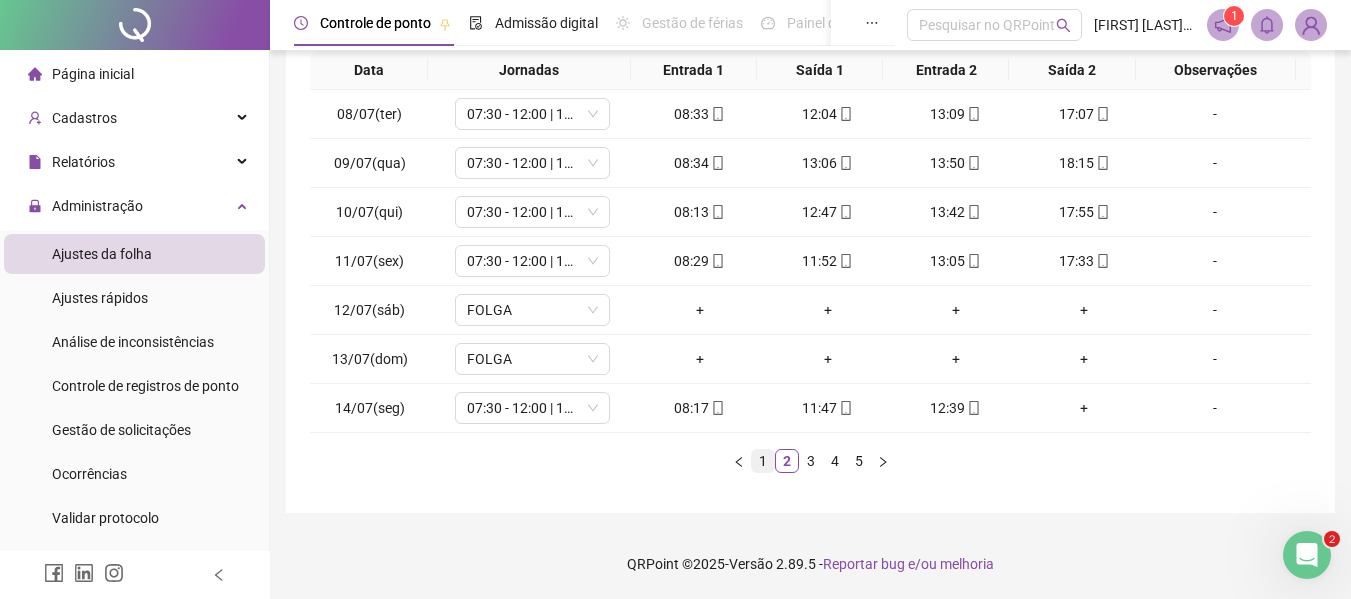click on "1" at bounding box center (763, 461) 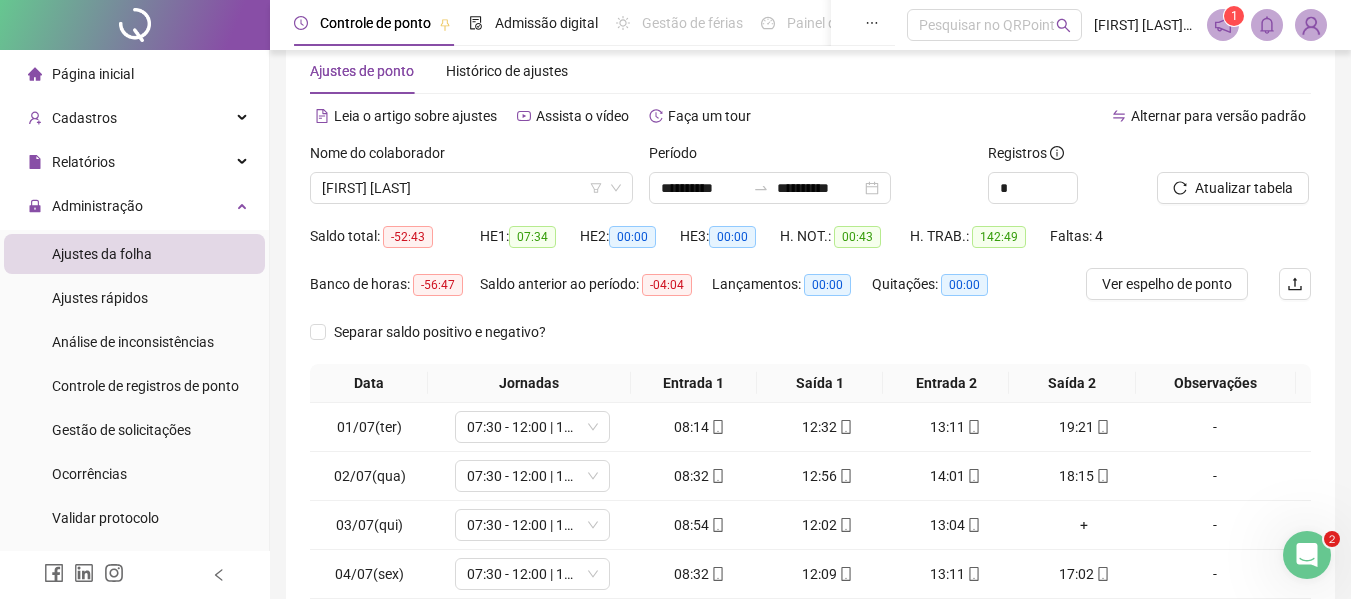 scroll, scrollTop: 0, scrollLeft: 0, axis: both 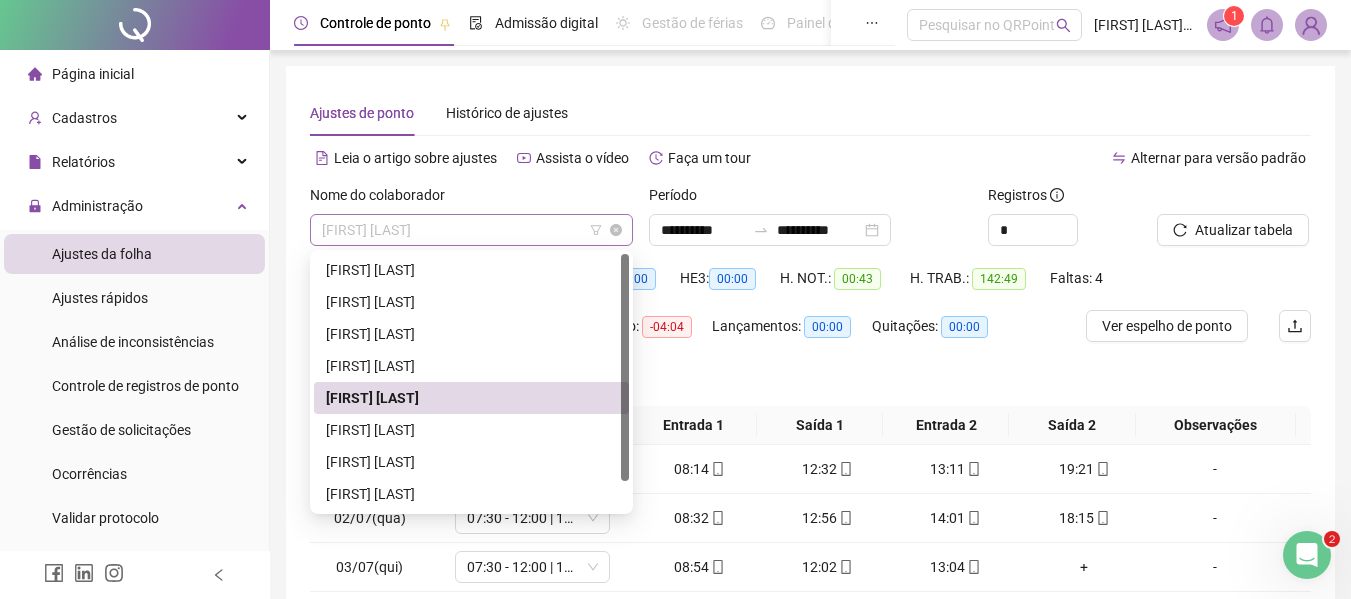click on "[FIRST] [LAST]" at bounding box center [471, 230] 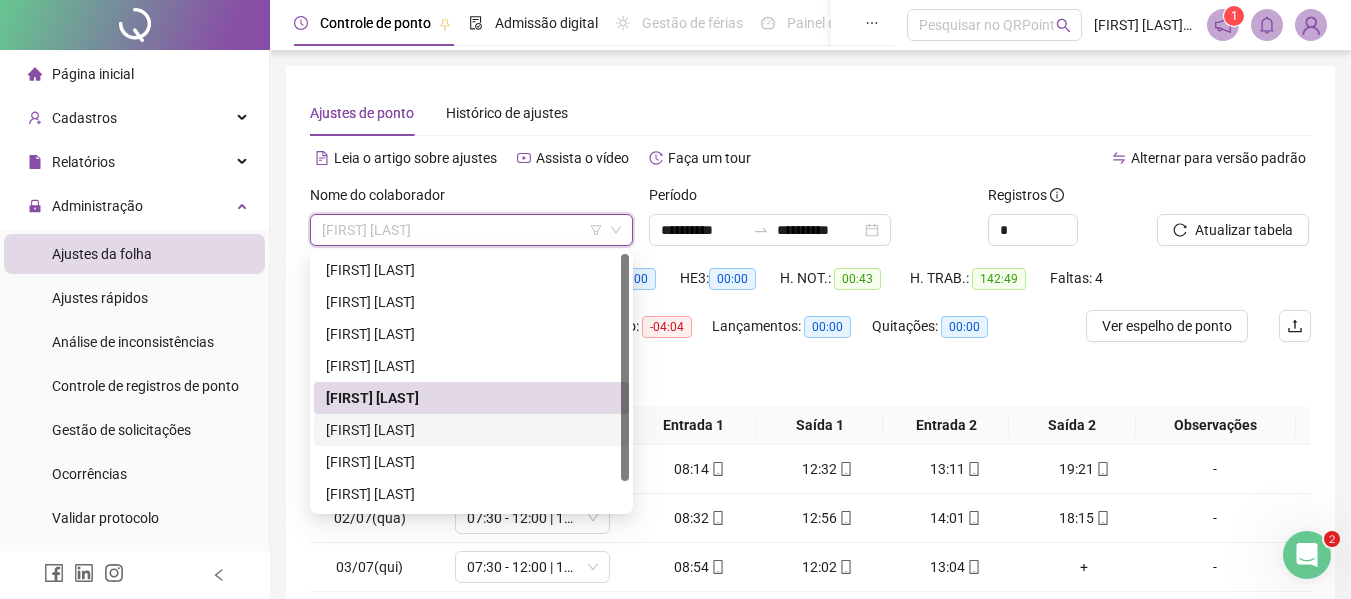 scroll, scrollTop: 32, scrollLeft: 0, axis: vertical 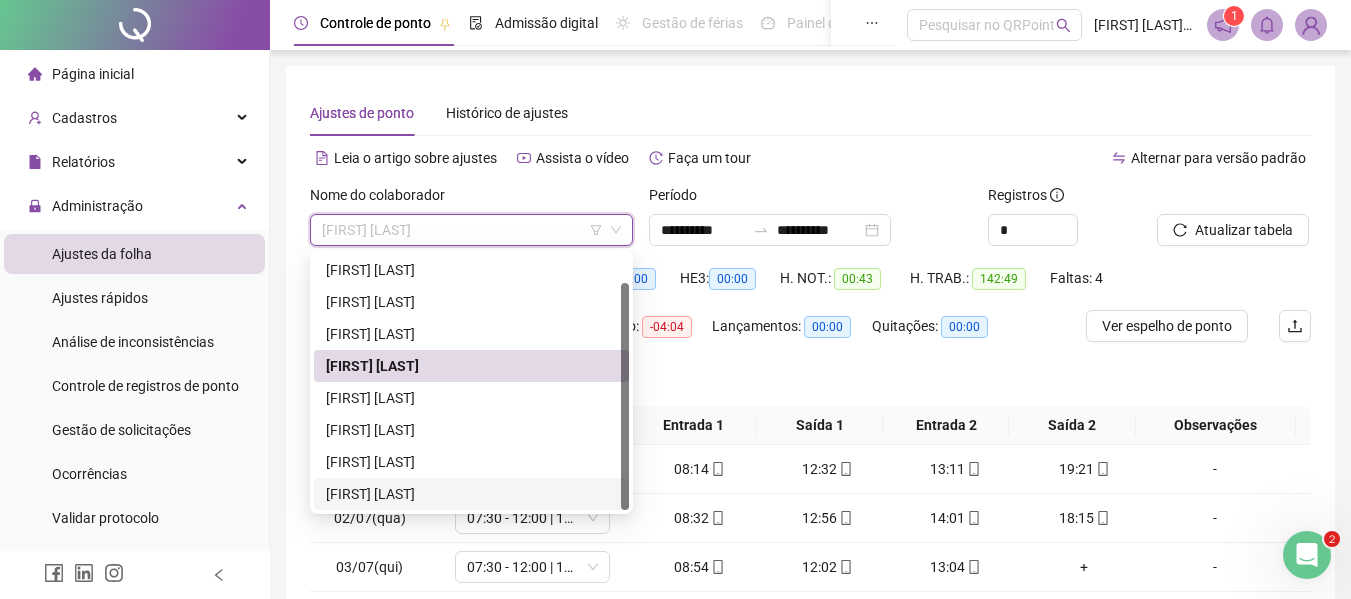 click on "[FIRST] [LAST]" at bounding box center (471, 494) 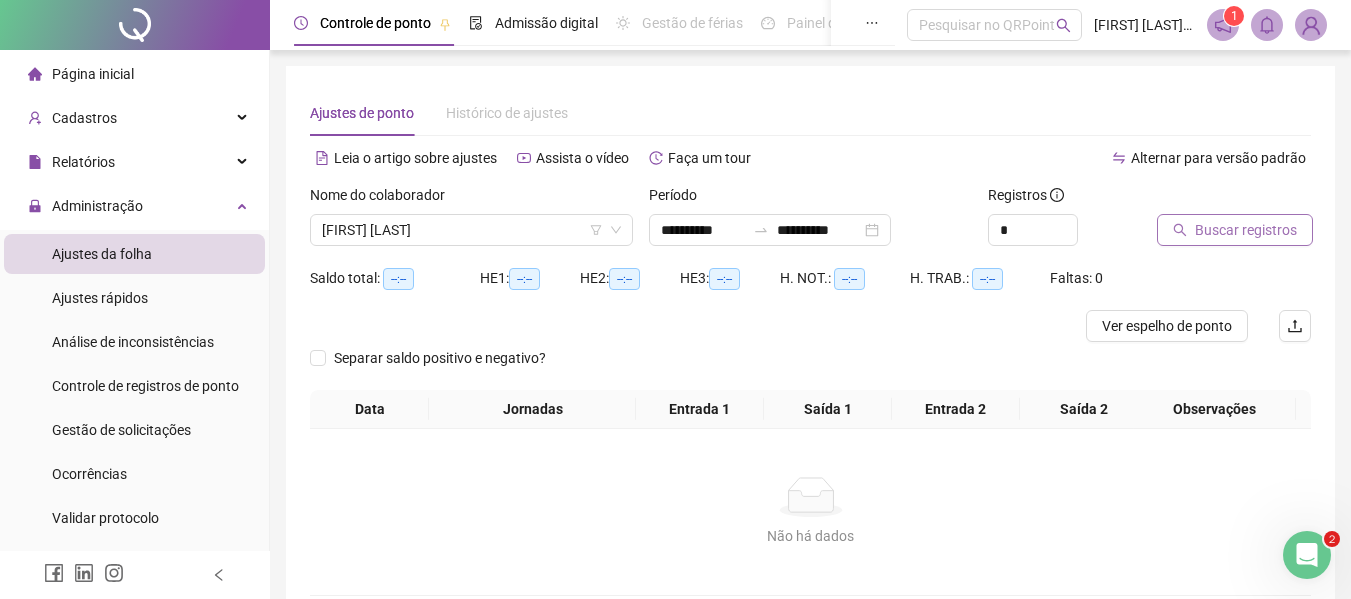 click on "Buscar registros" at bounding box center [1246, 230] 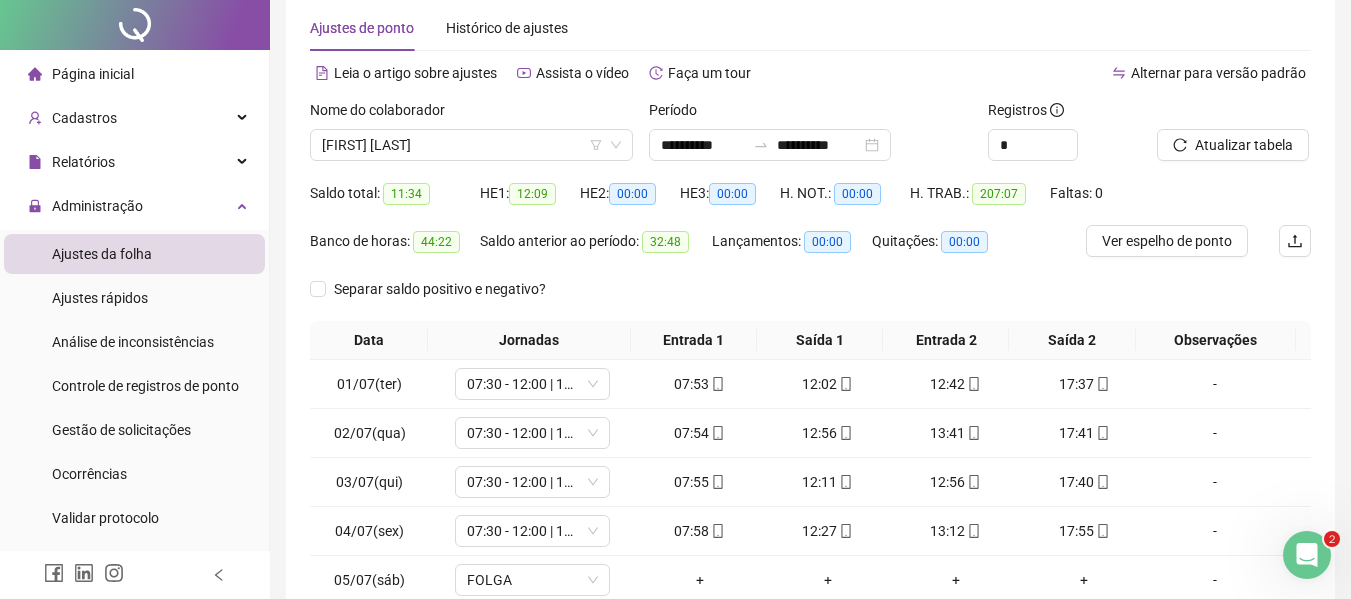 scroll, scrollTop: 355, scrollLeft: 0, axis: vertical 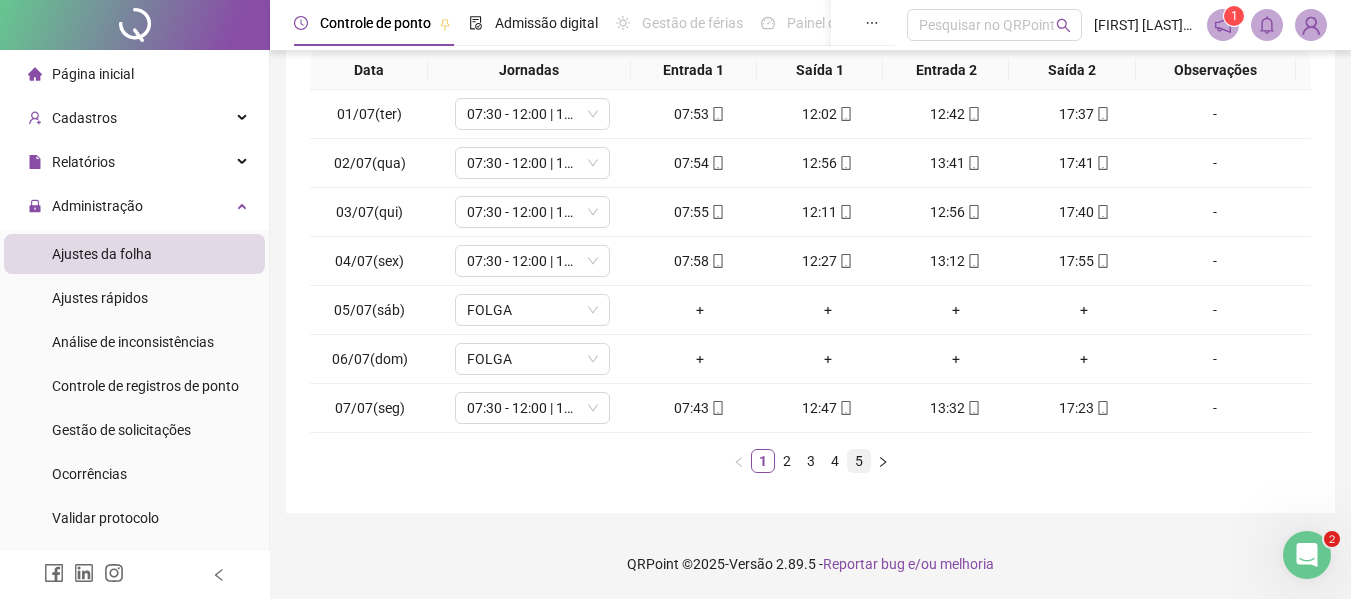 click on "5" at bounding box center [859, 461] 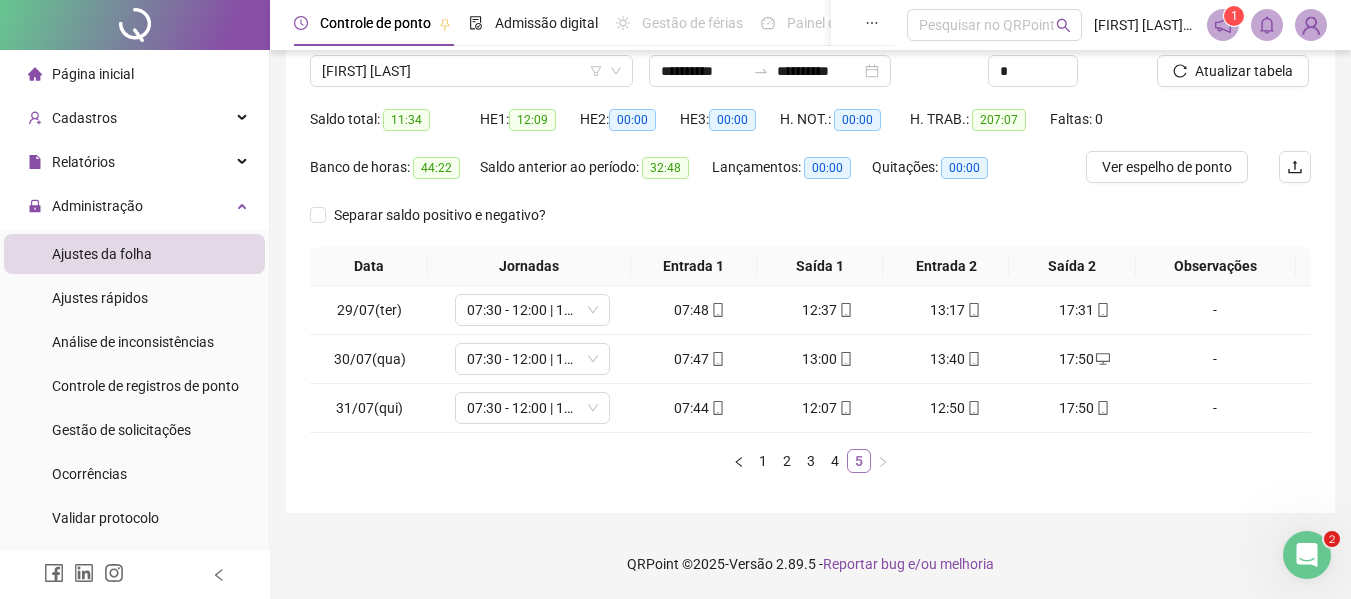 scroll, scrollTop: 159, scrollLeft: 0, axis: vertical 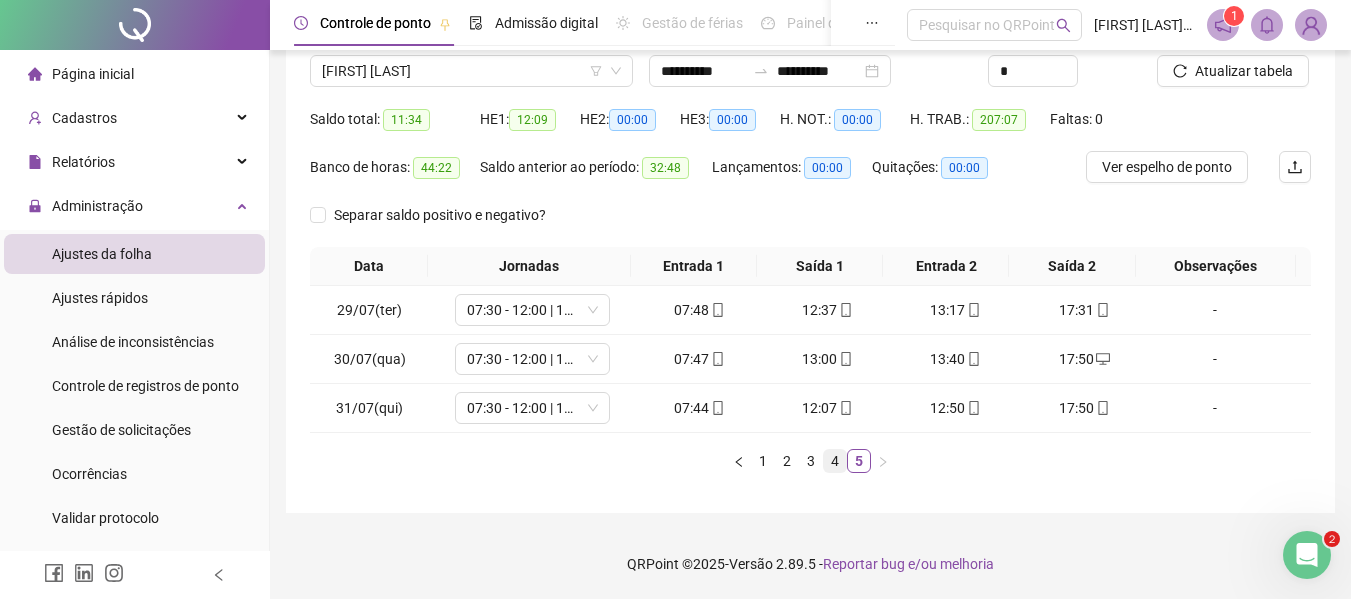click on "4" at bounding box center [835, 461] 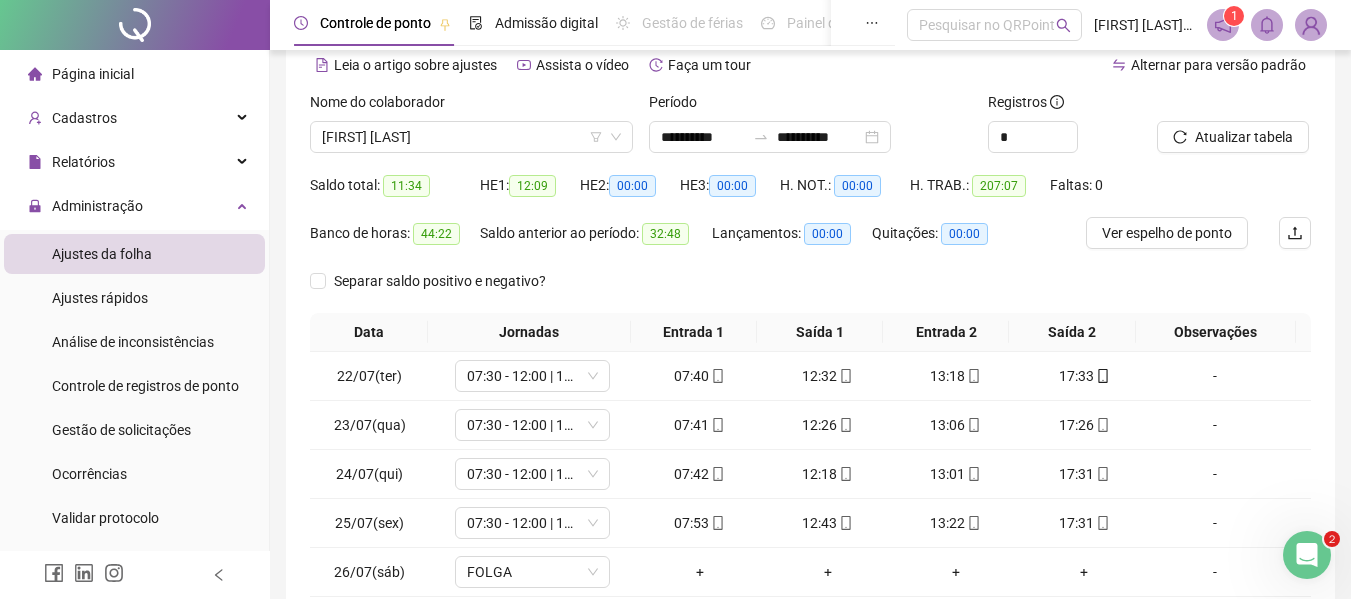 scroll, scrollTop: 0, scrollLeft: 0, axis: both 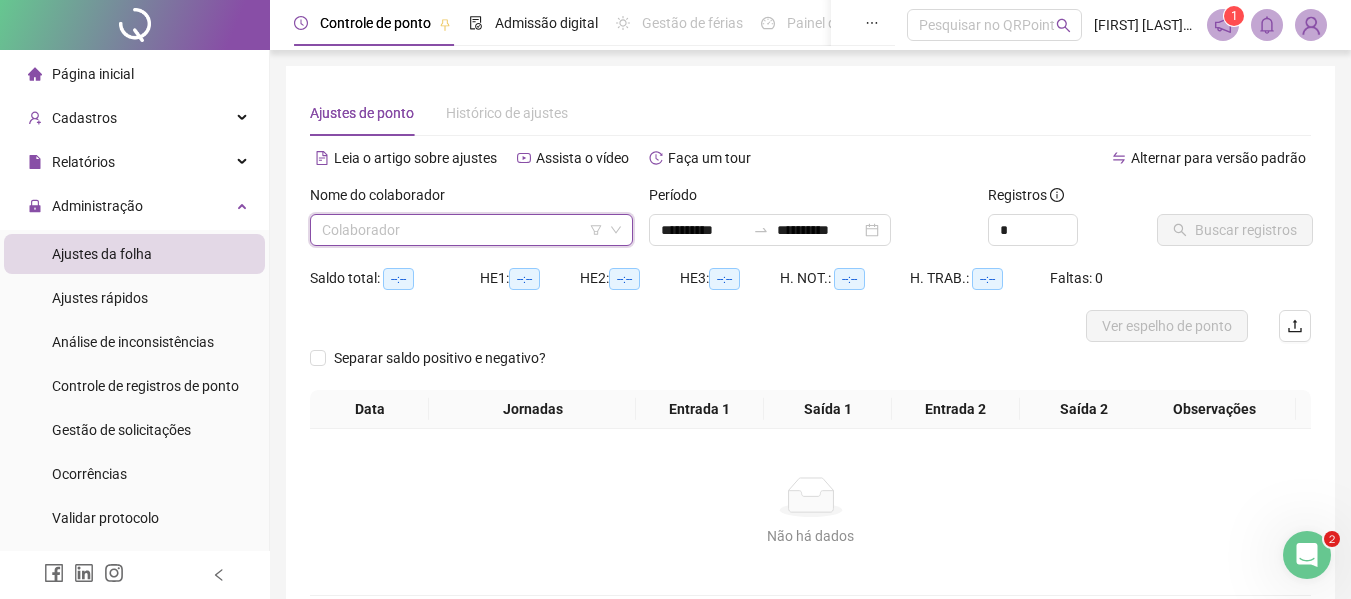 click at bounding box center (462, 230) 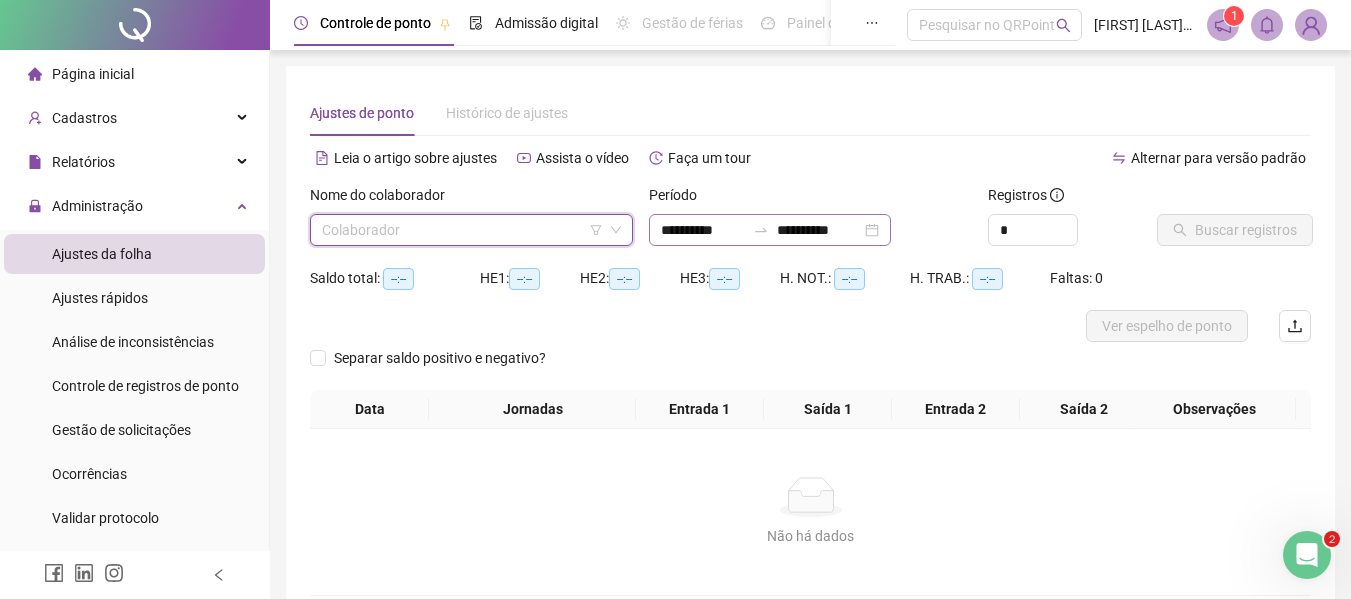 click on "**********" at bounding box center [770, 230] 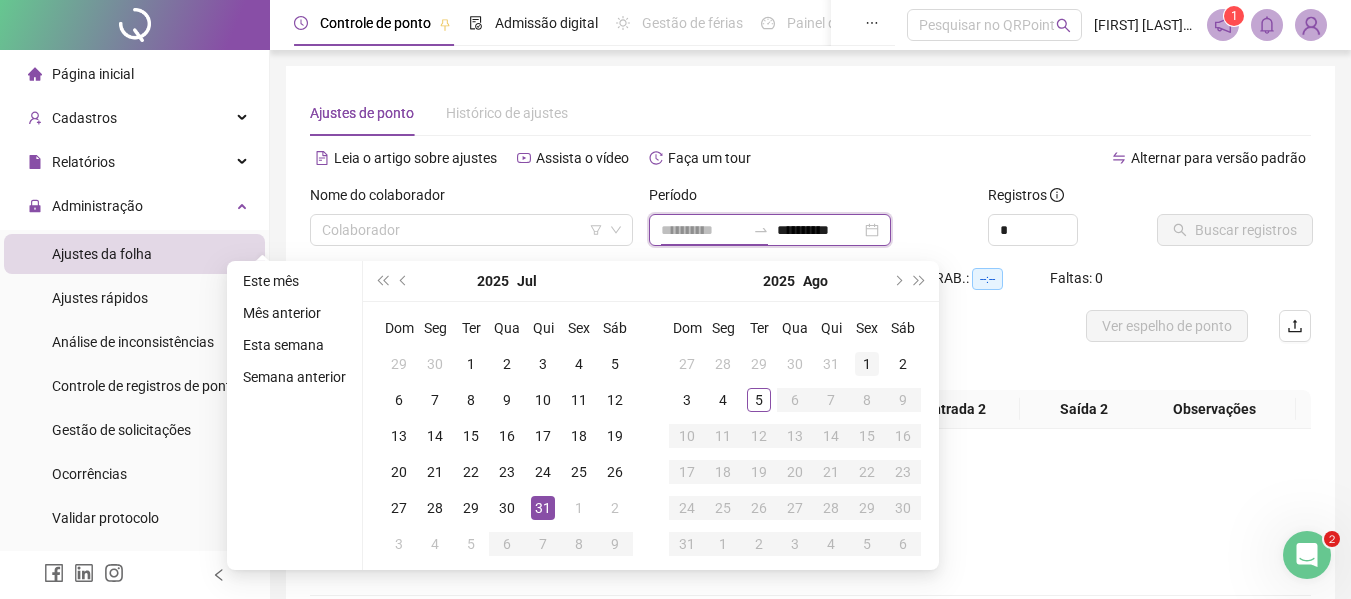 type on "**********" 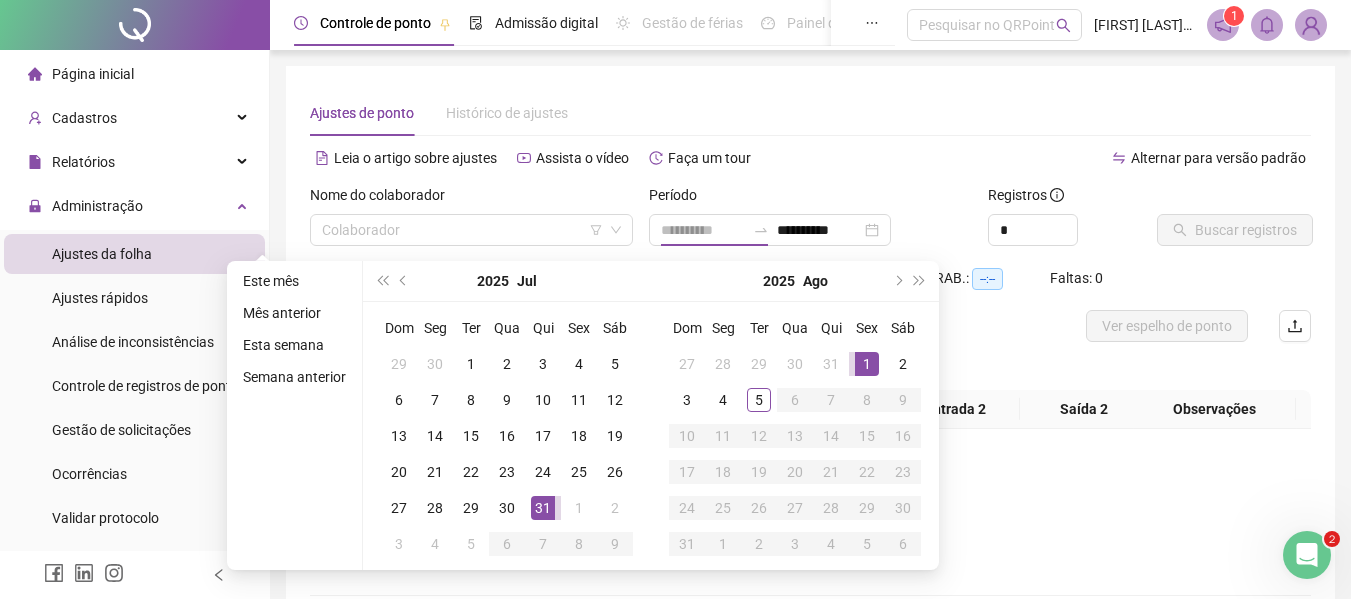 click on "1" at bounding box center (867, 364) 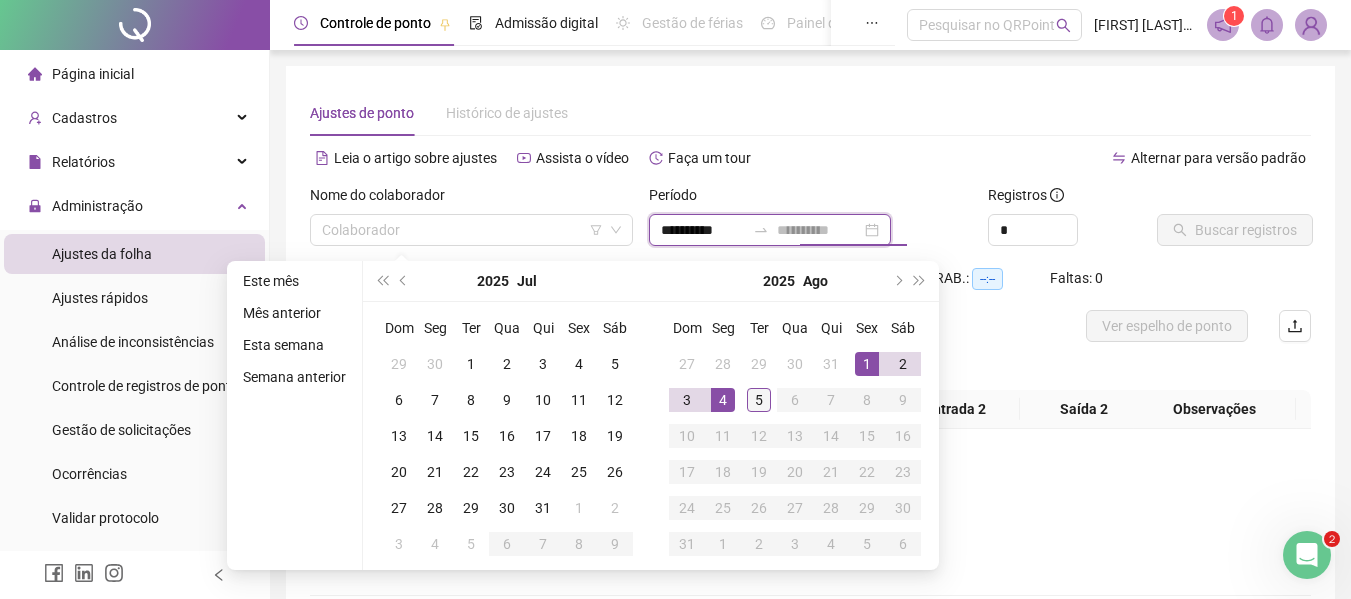 type on "**********" 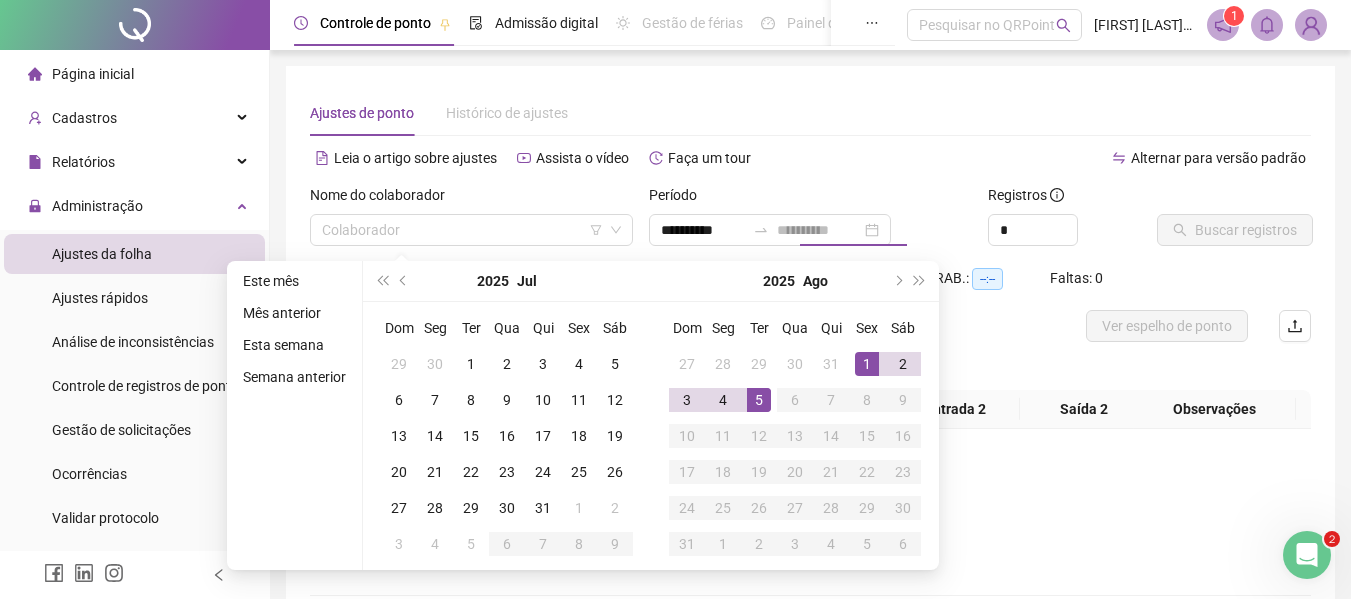 click on "5" at bounding box center (759, 400) 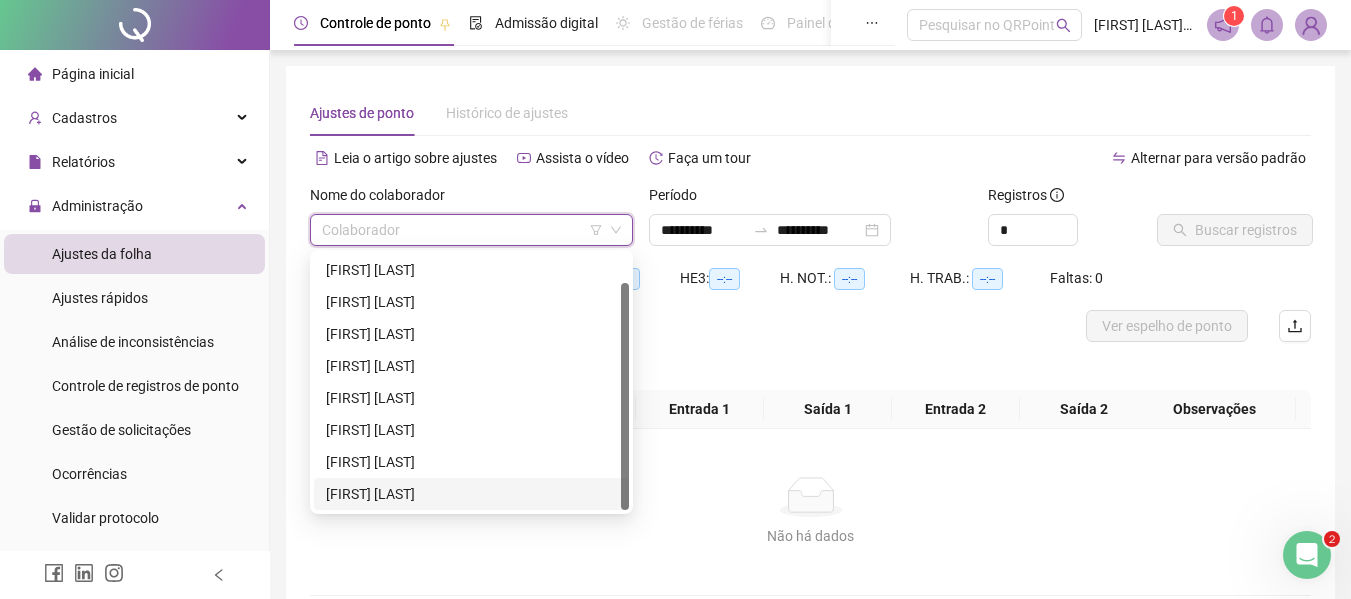 click at bounding box center (462, 230) 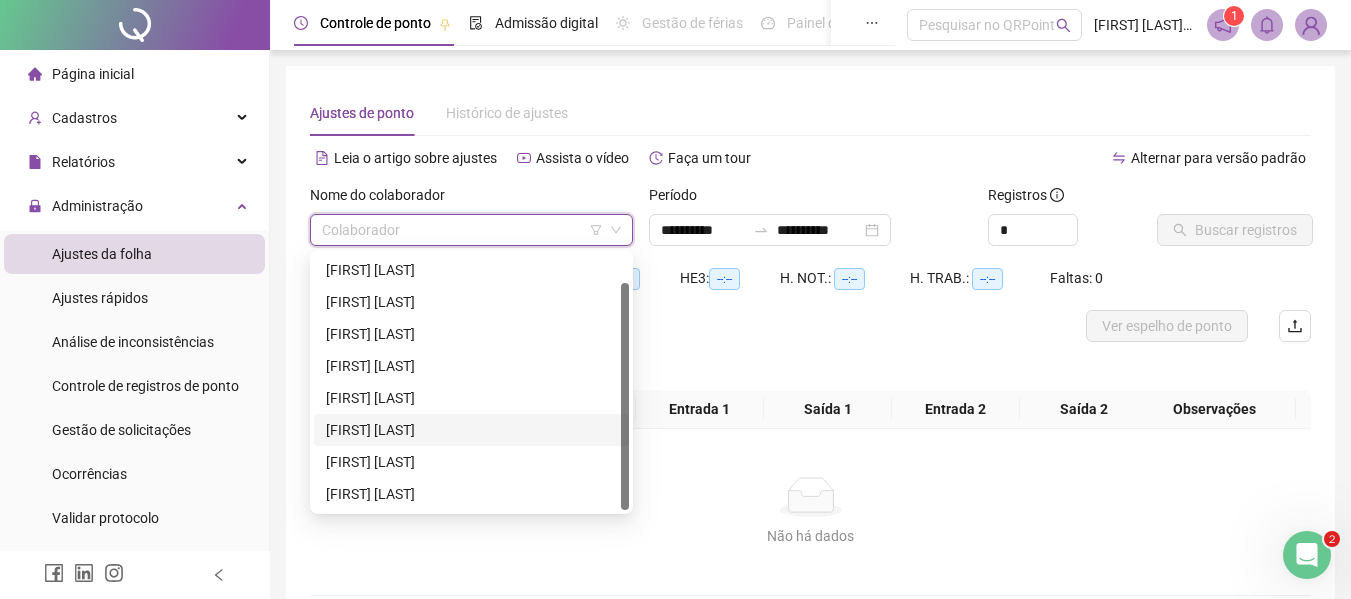 click on "[FIRST] [LAST]" at bounding box center (471, 430) 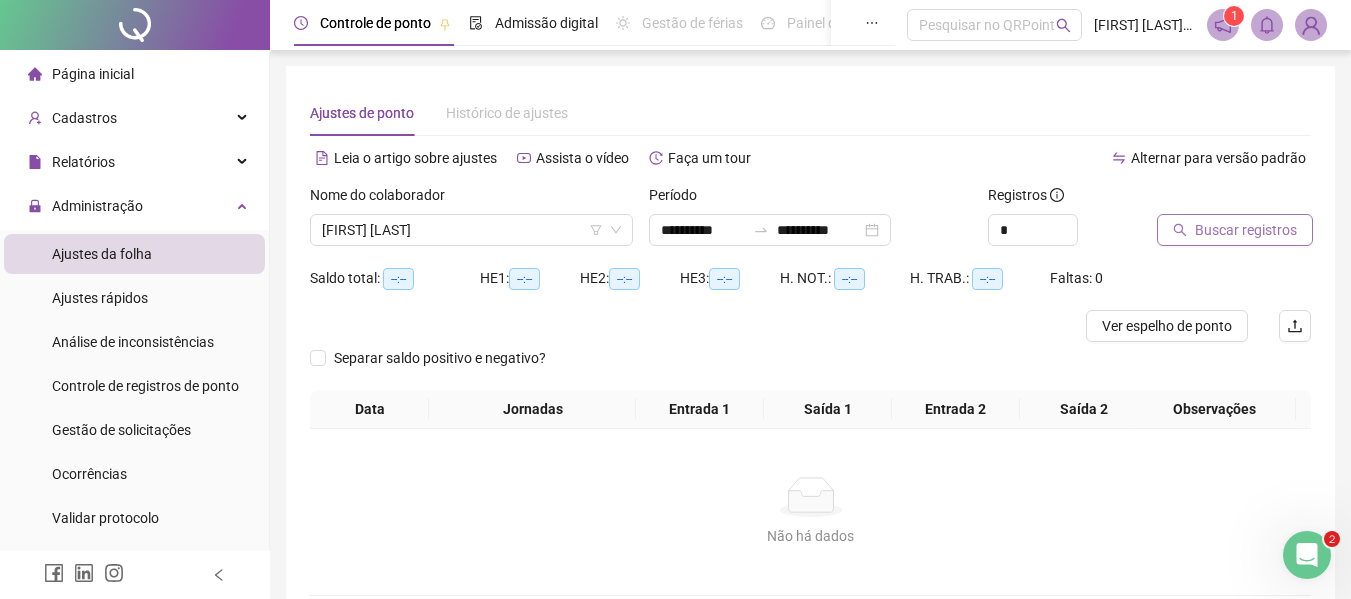 click on "Buscar registros" at bounding box center [1246, 230] 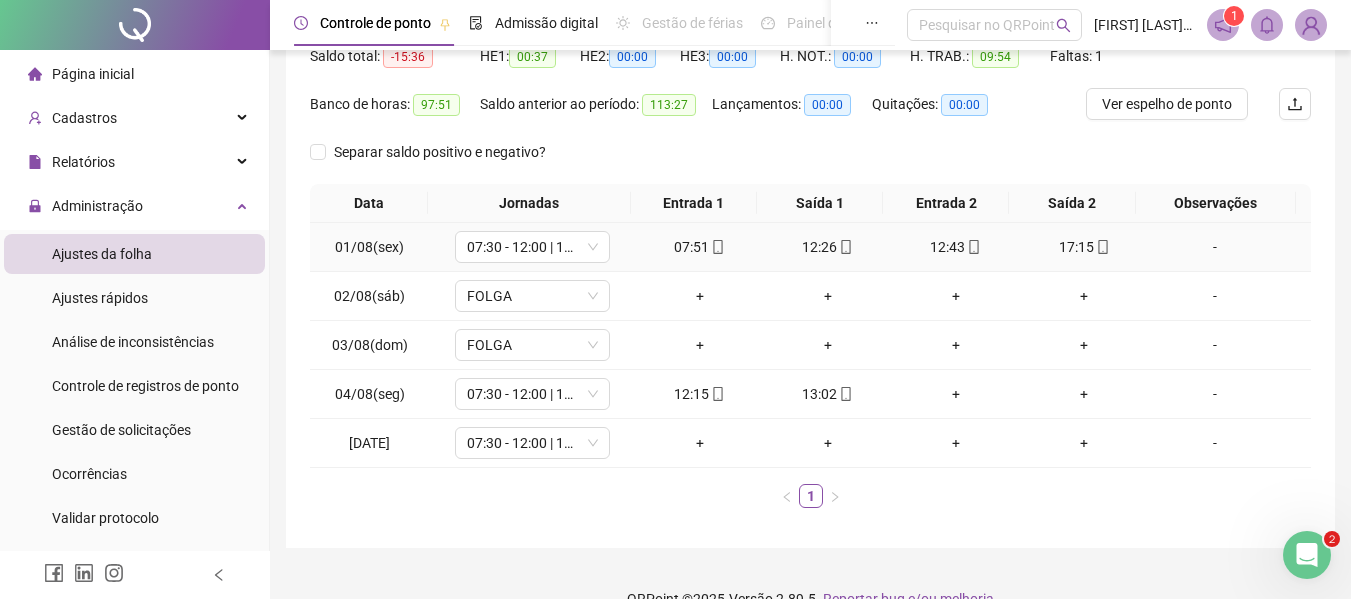scroll, scrollTop: 257, scrollLeft: 0, axis: vertical 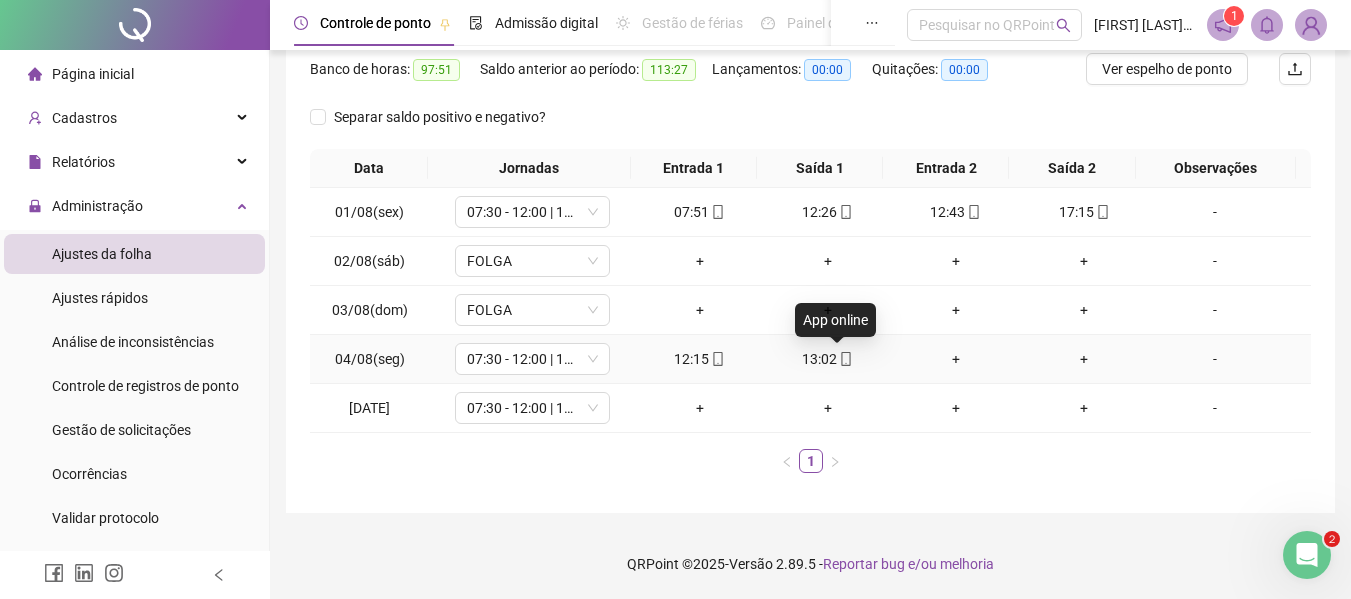 click 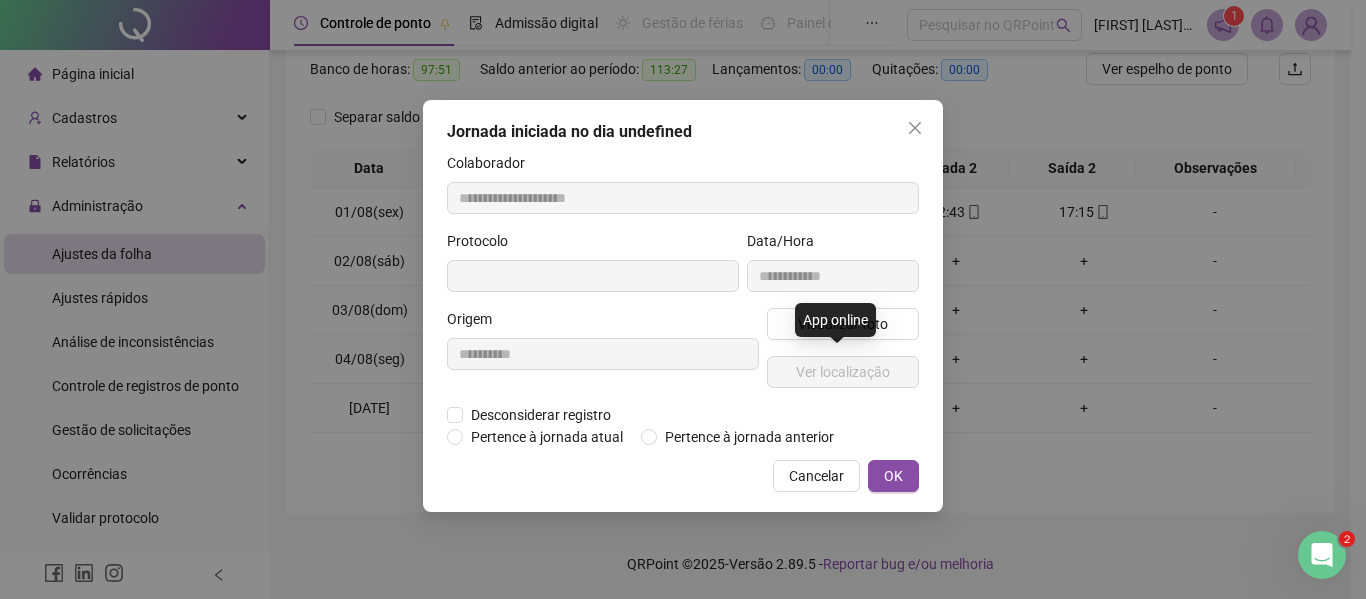 type on "**********" 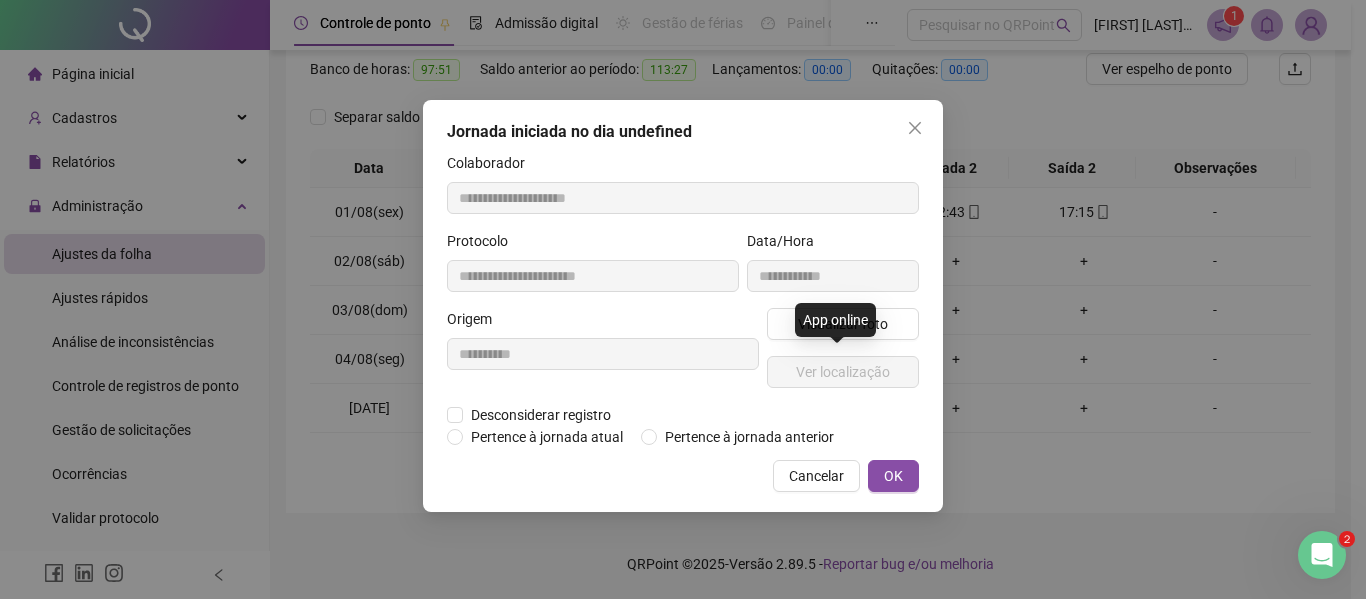 type on "**********" 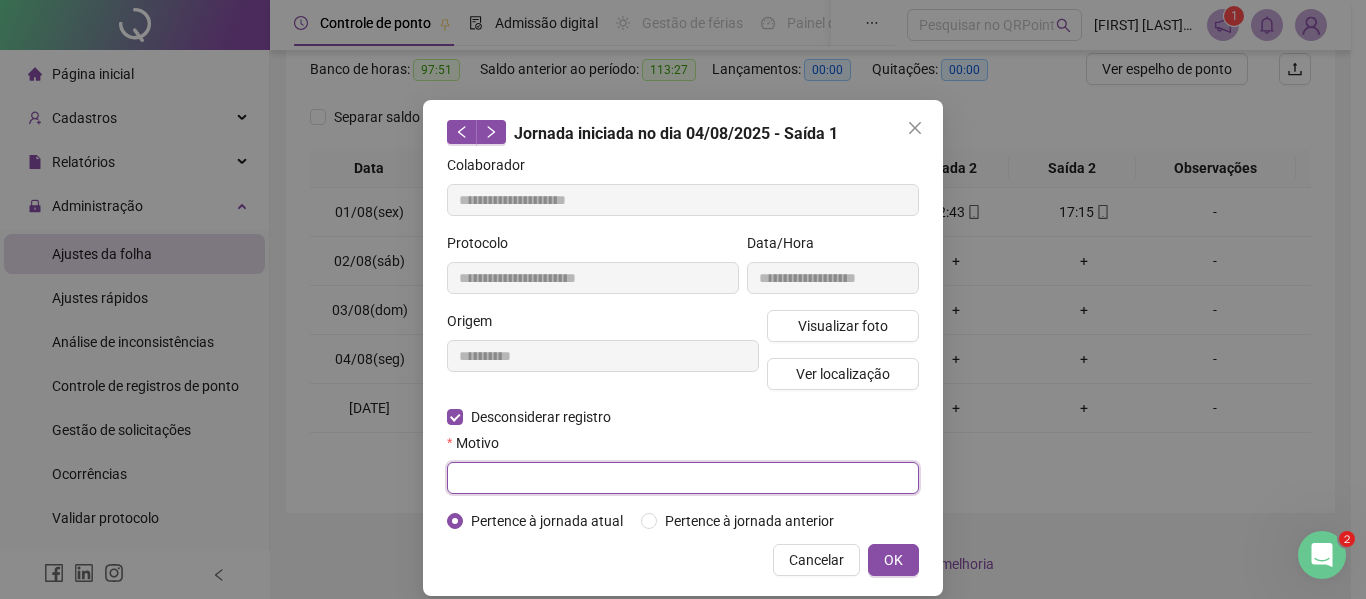 click at bounding box center [683, 478] 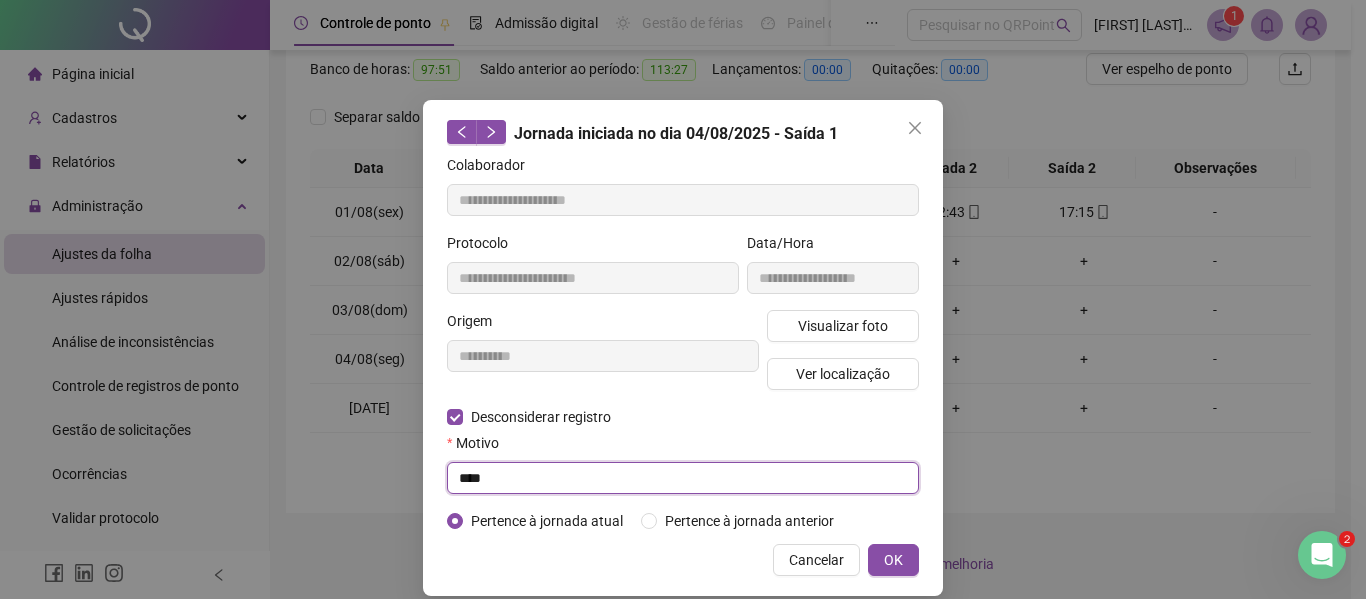 type on "****" 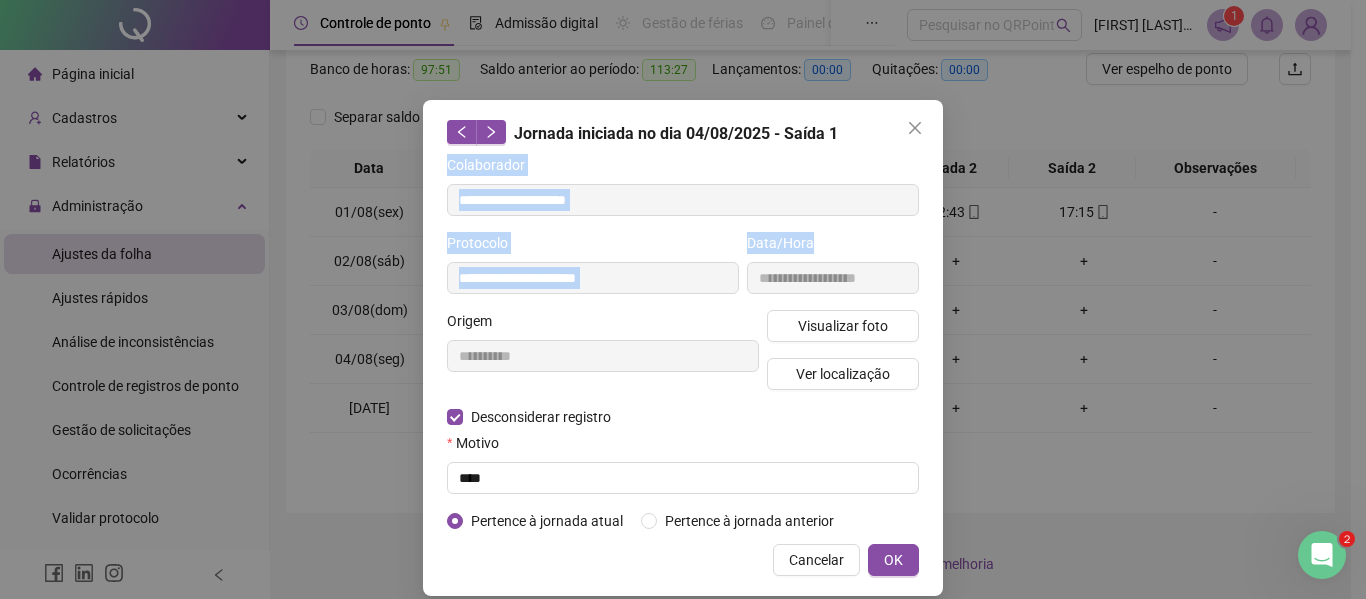 drag, startPoint x: 860, startPoint y: 106, endPoint x: 770, endPoint y: 259, distance: 177.50775 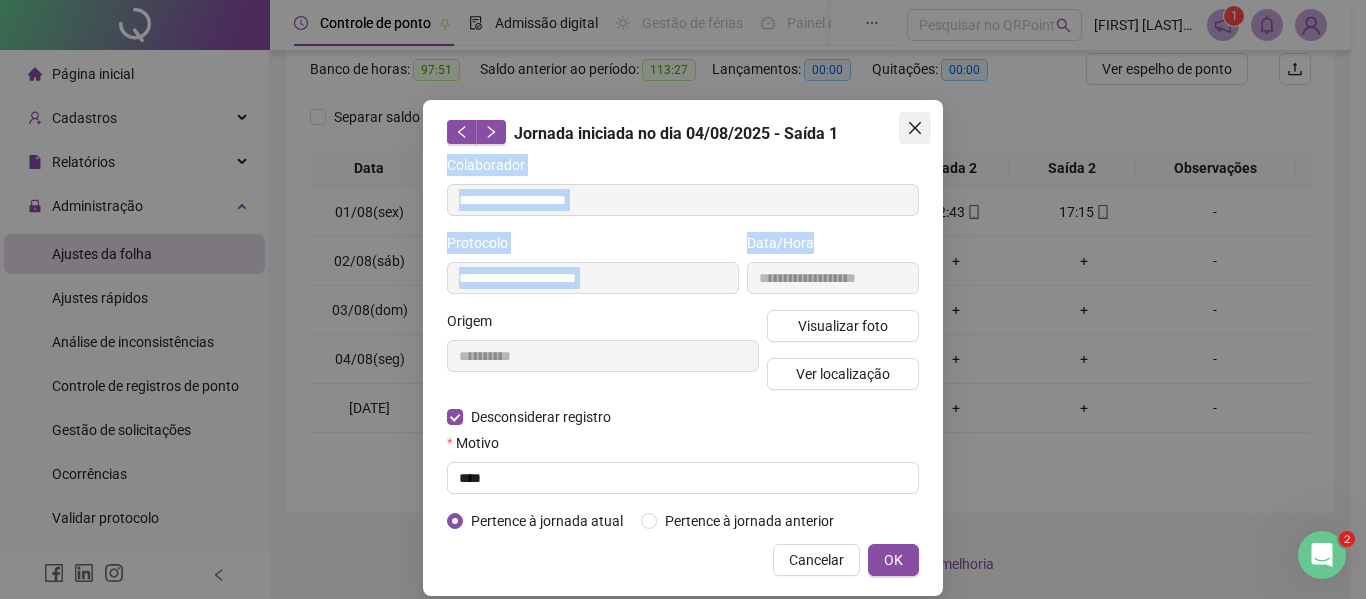 click at bounding box center [915, 128] 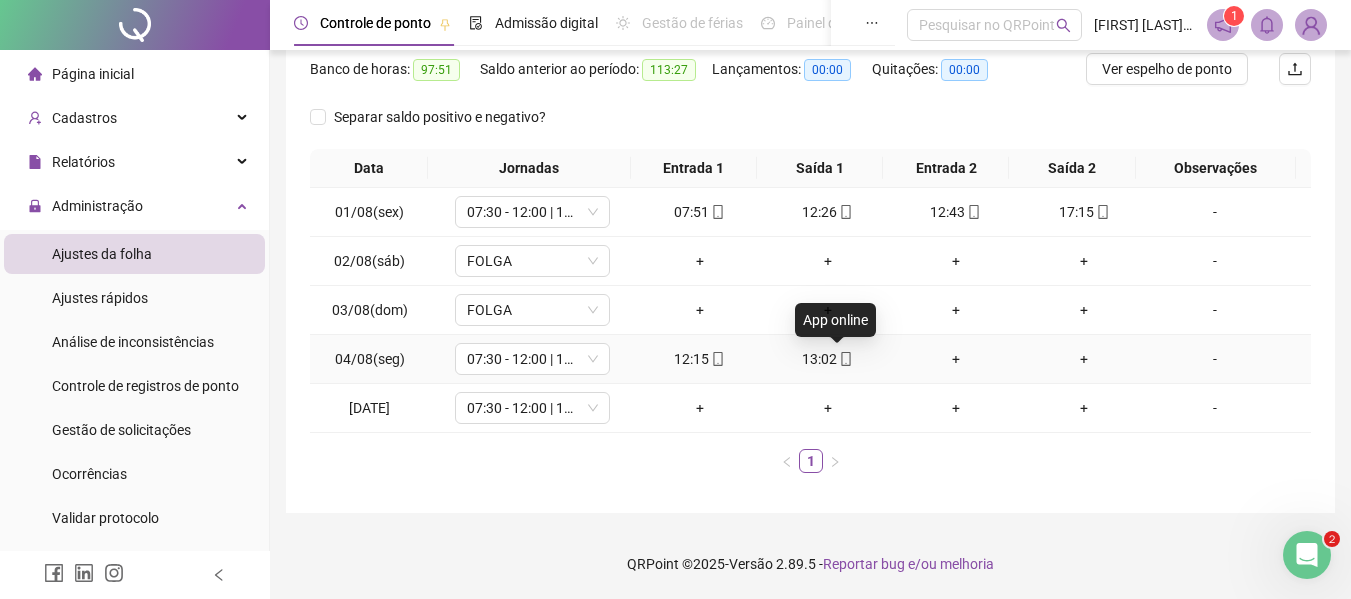 click 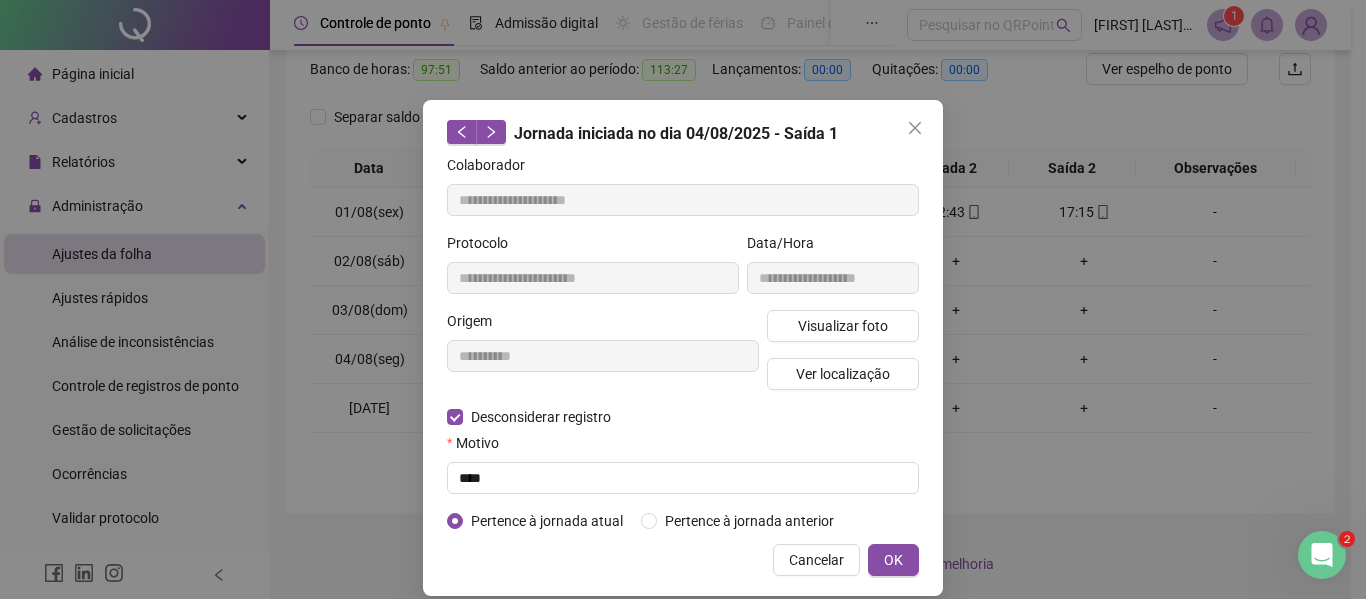 click on "**********" at bounding box center (683, 299) 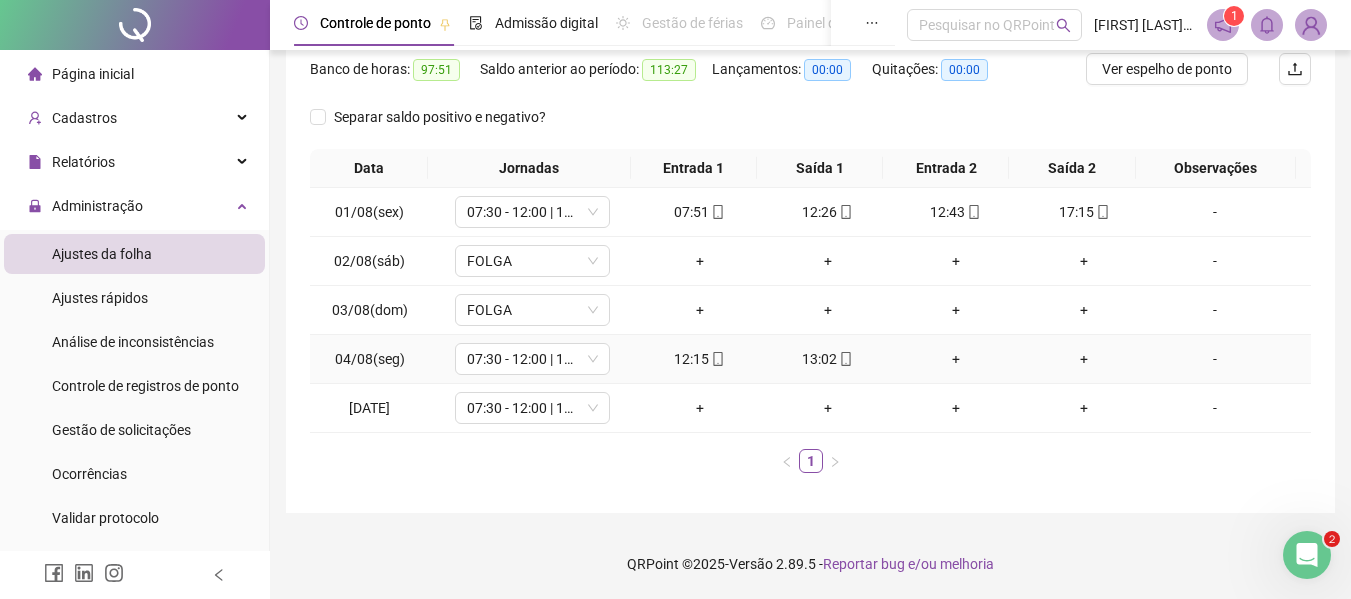 click on "+" at bounding box center [956, 359] 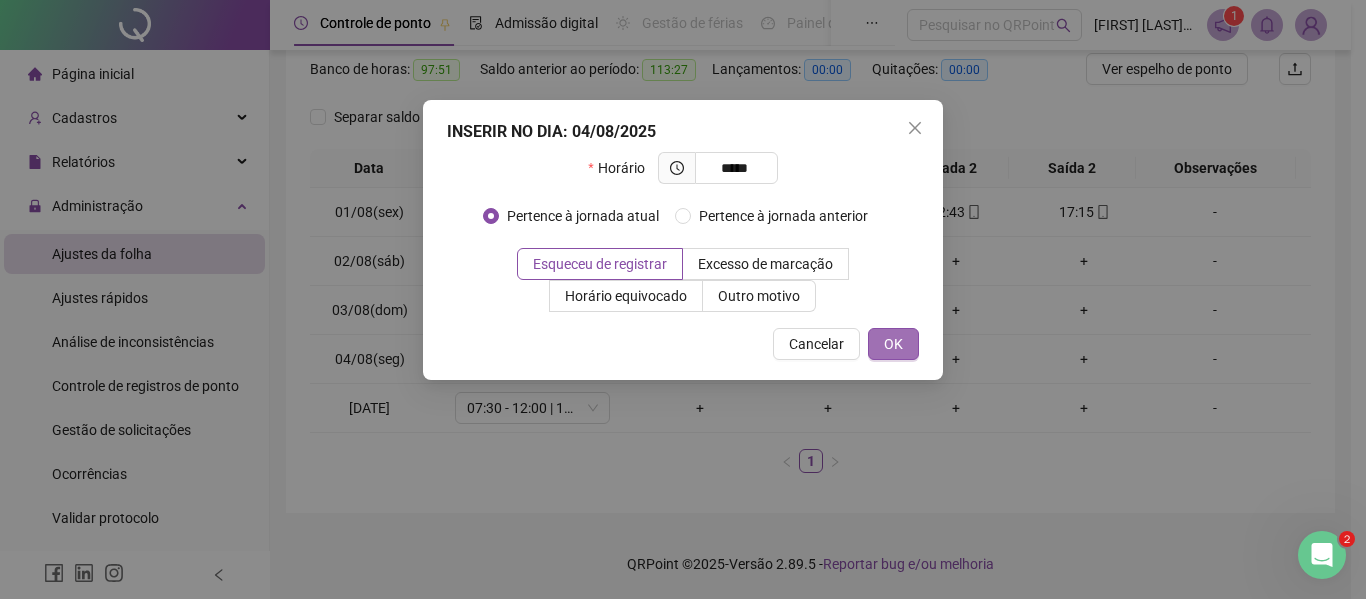 type on "*****" 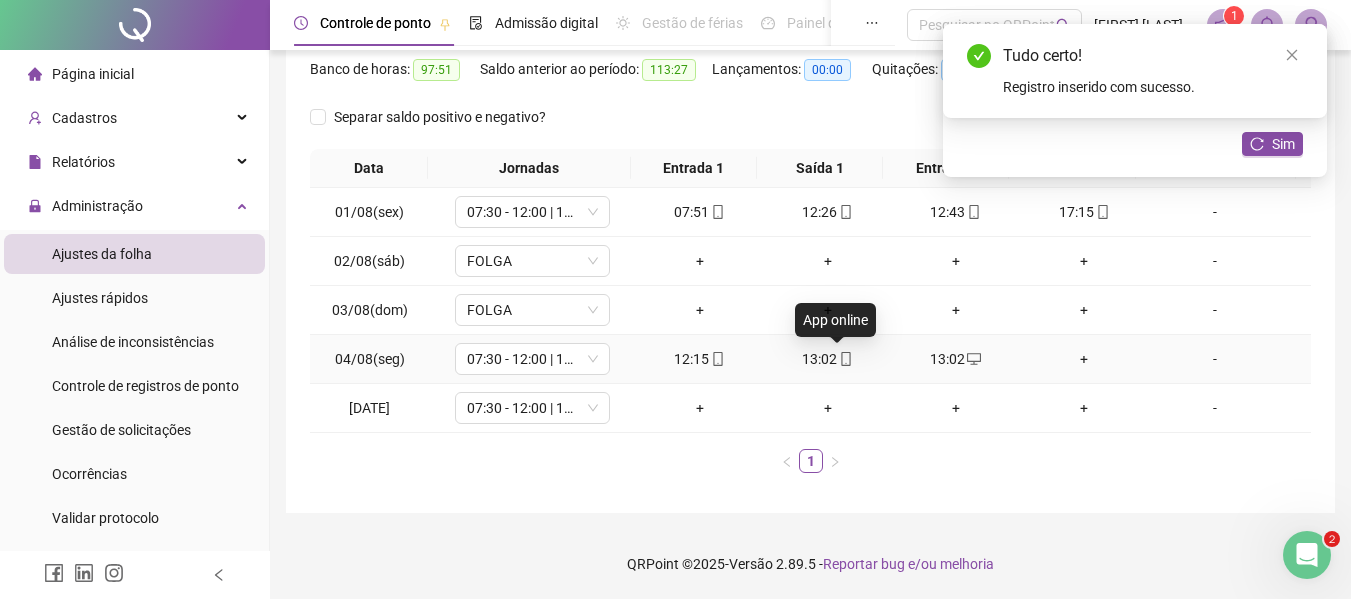 click 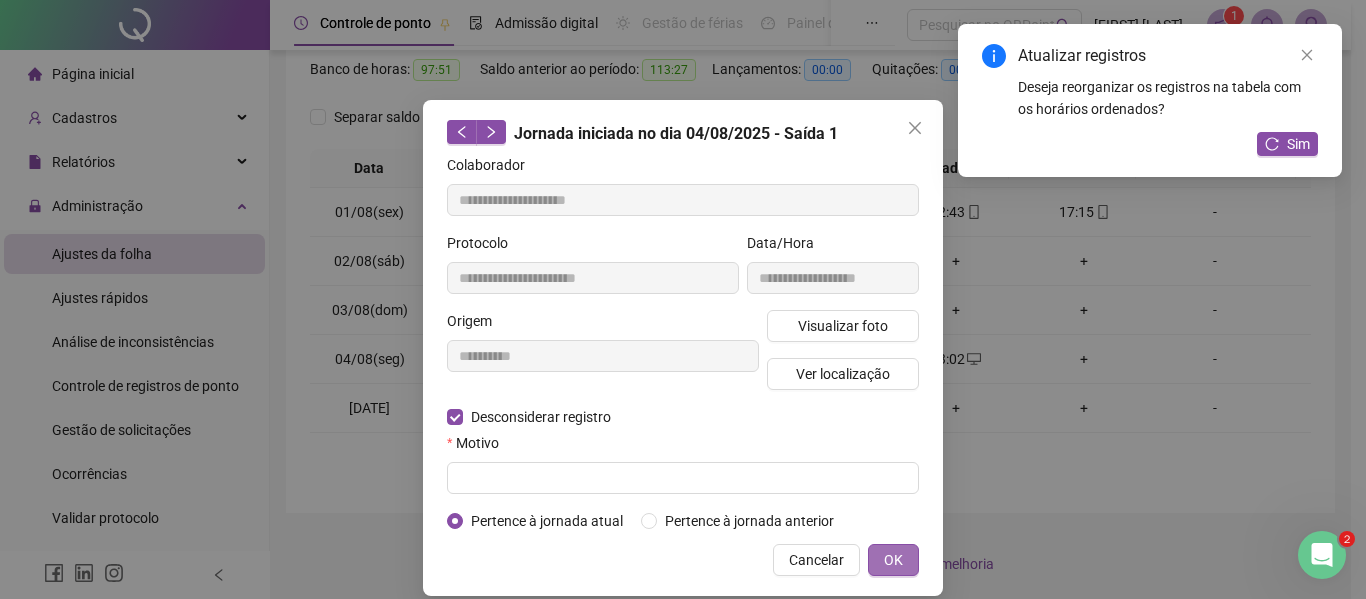 click on "OK" at bounding box center [893, 560] 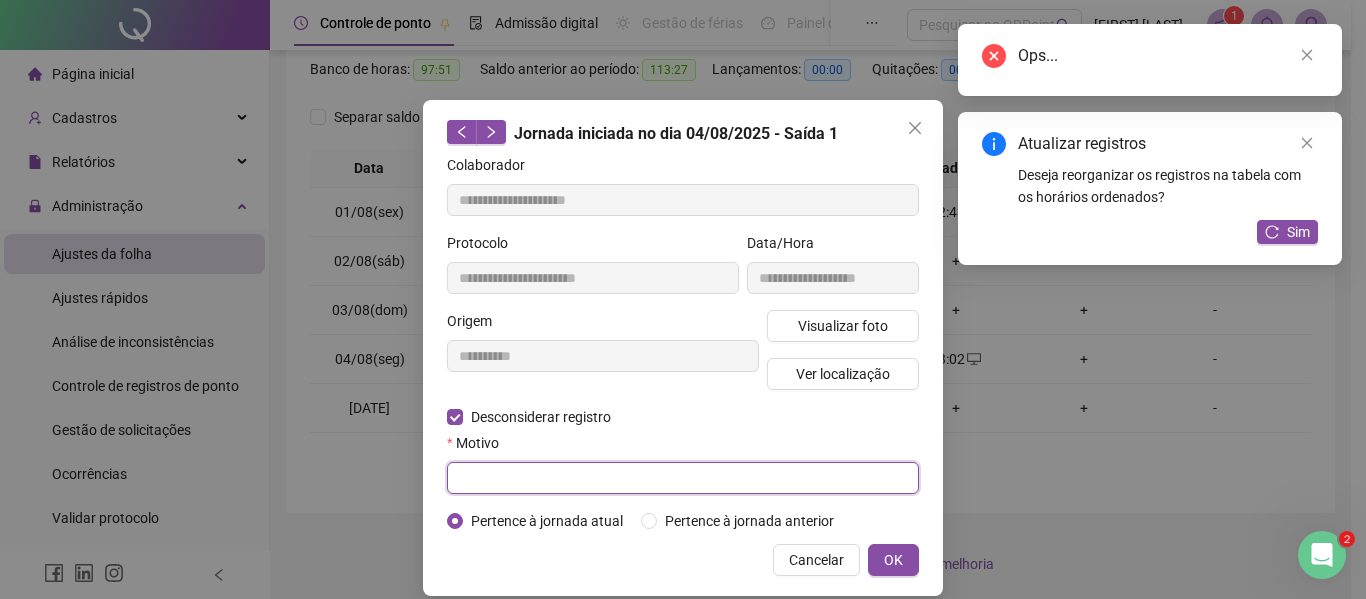 click at bounding box center [683, 478] 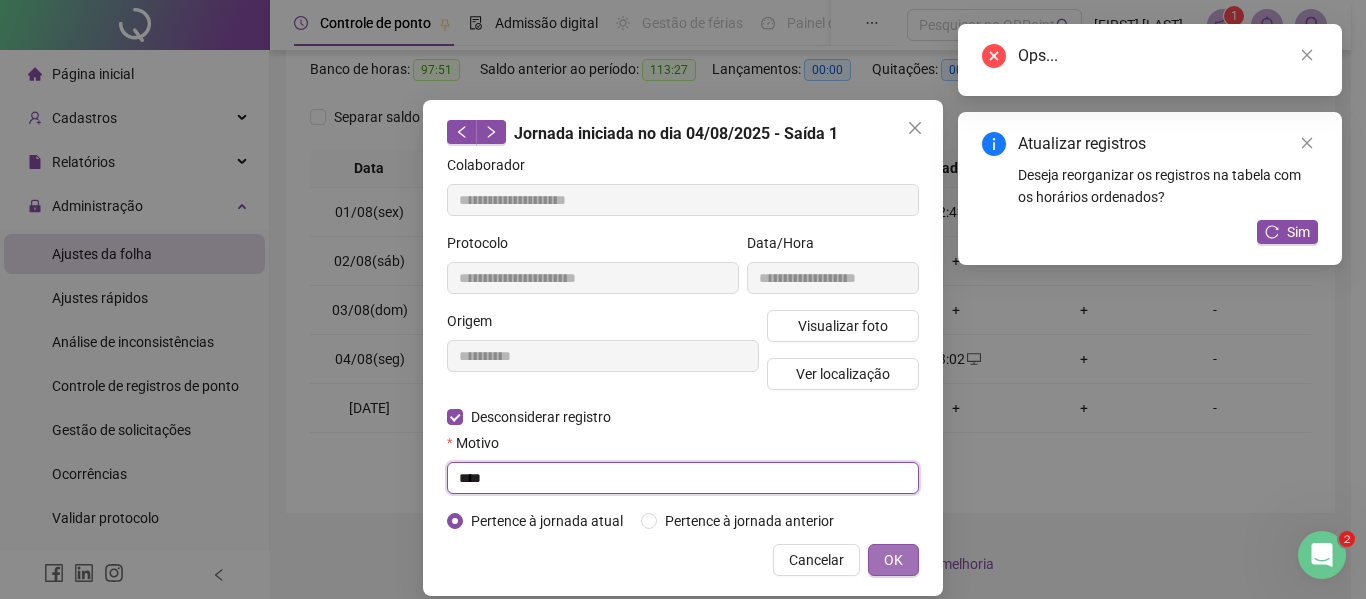 type on "****" 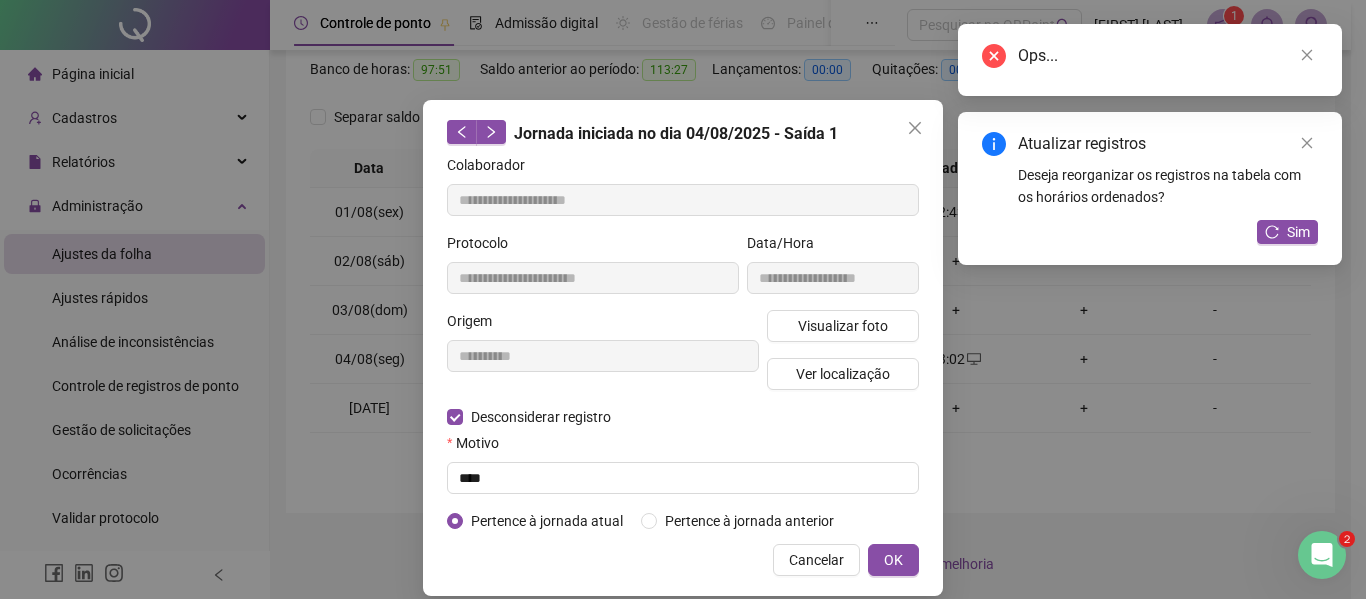 click on "OK" at bounding box center [893, 560] 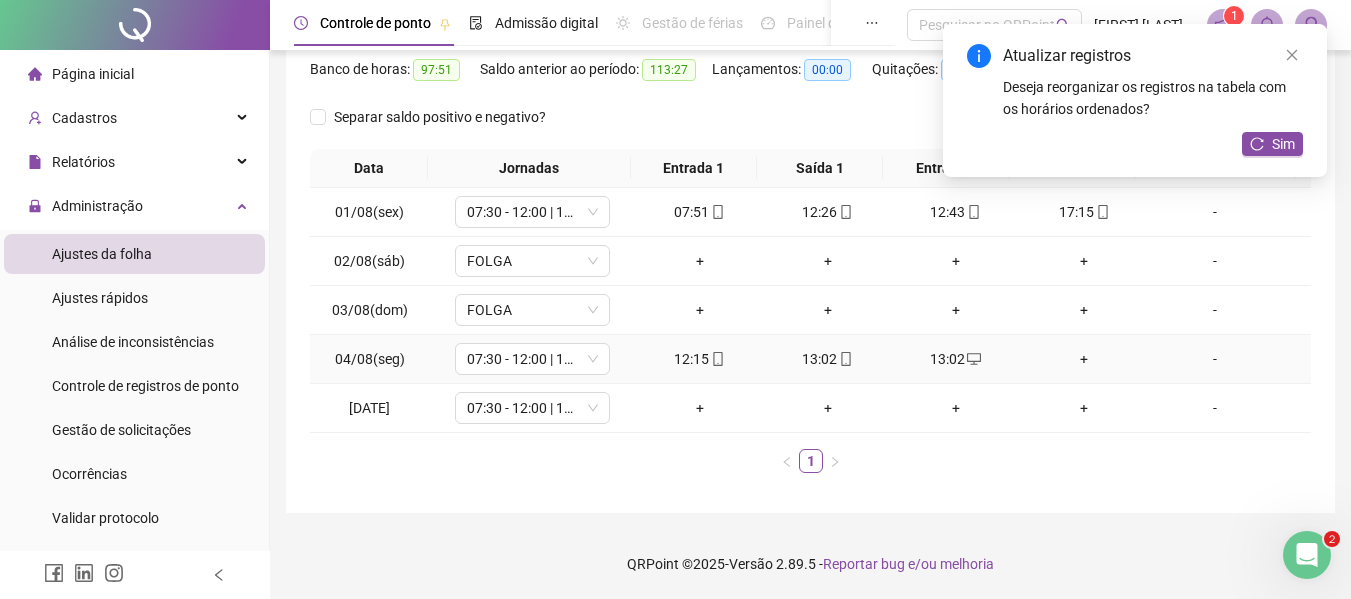 click on "13:02" at bounding box center [828, 359] 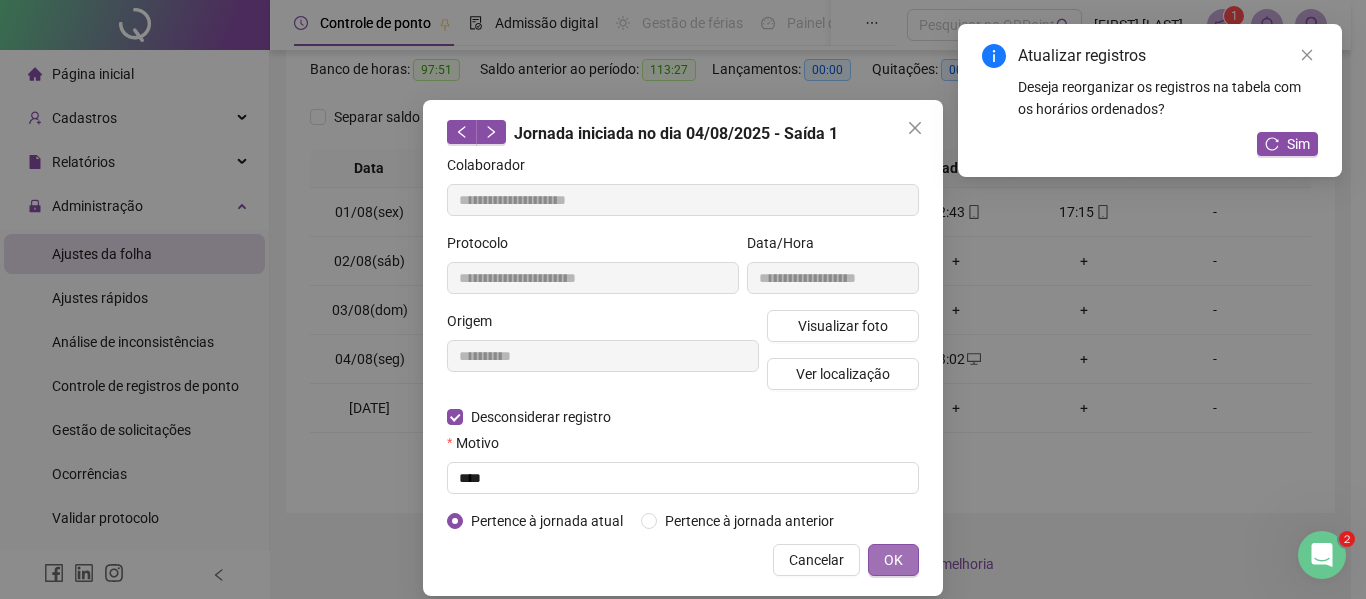 click on "OK" at bounding box center [893, 560] 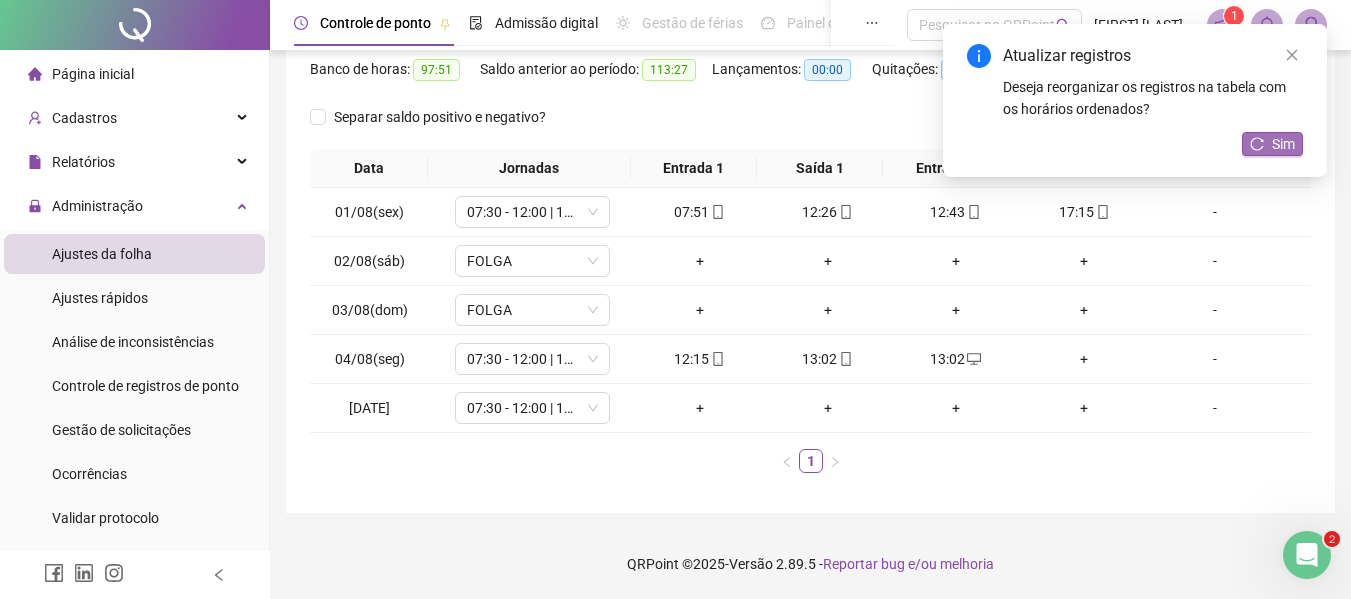 click on "Sim" at bounding box center [1283, 144] 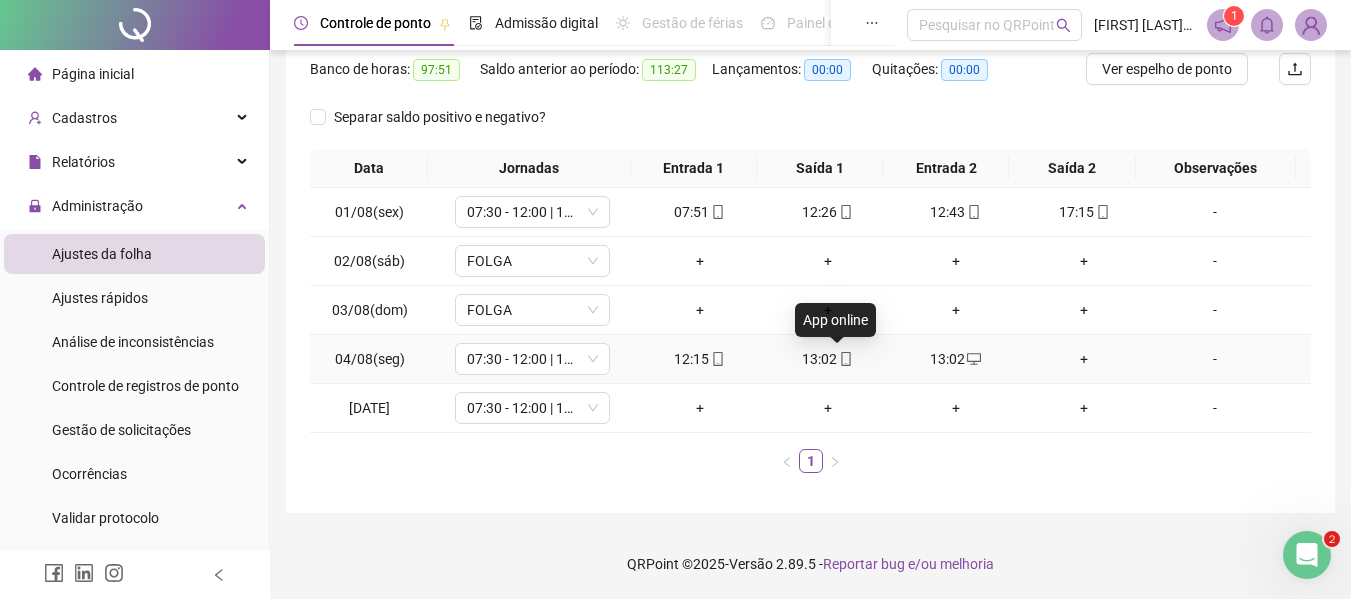 click 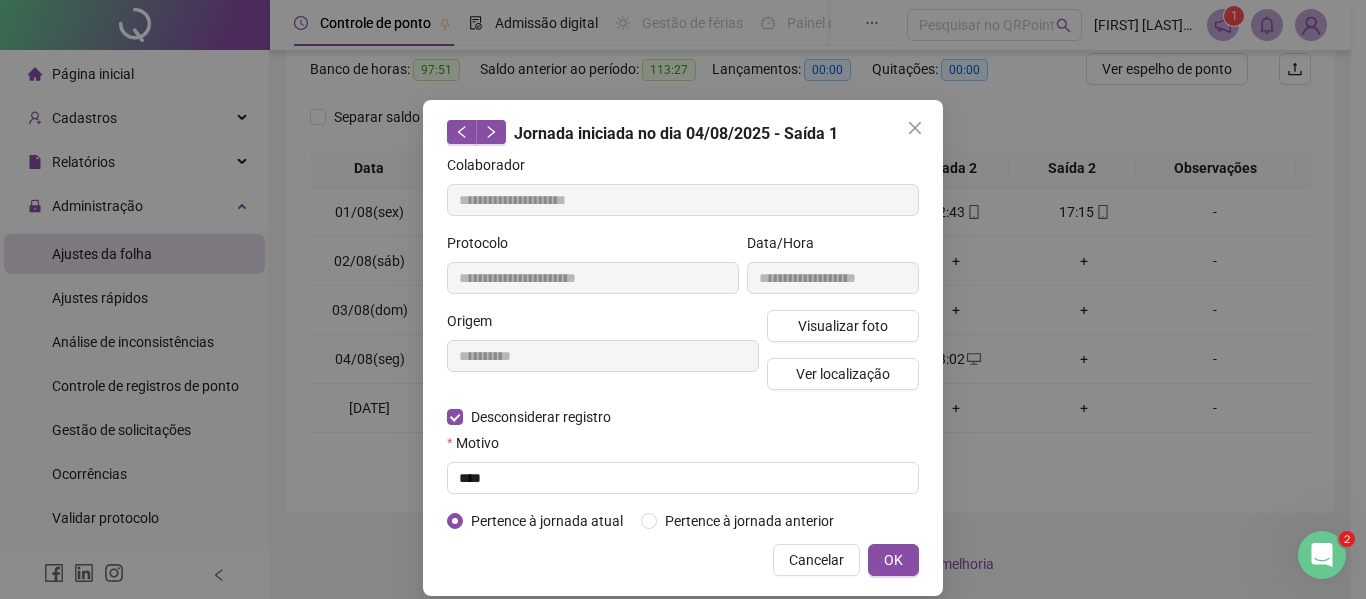 drag, startPoint x: 810, startPoint y: 566, endPoint x: 807, endPoint y: 587, distance: 21.213203 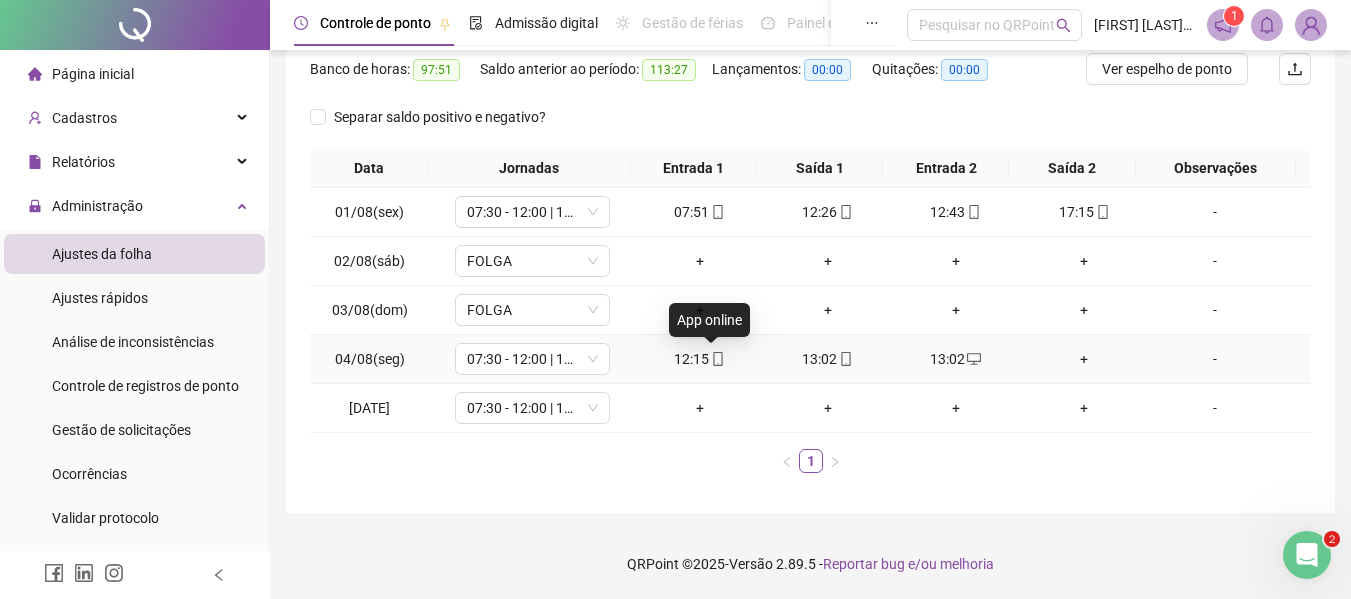 click at bounding box center [717, 359] 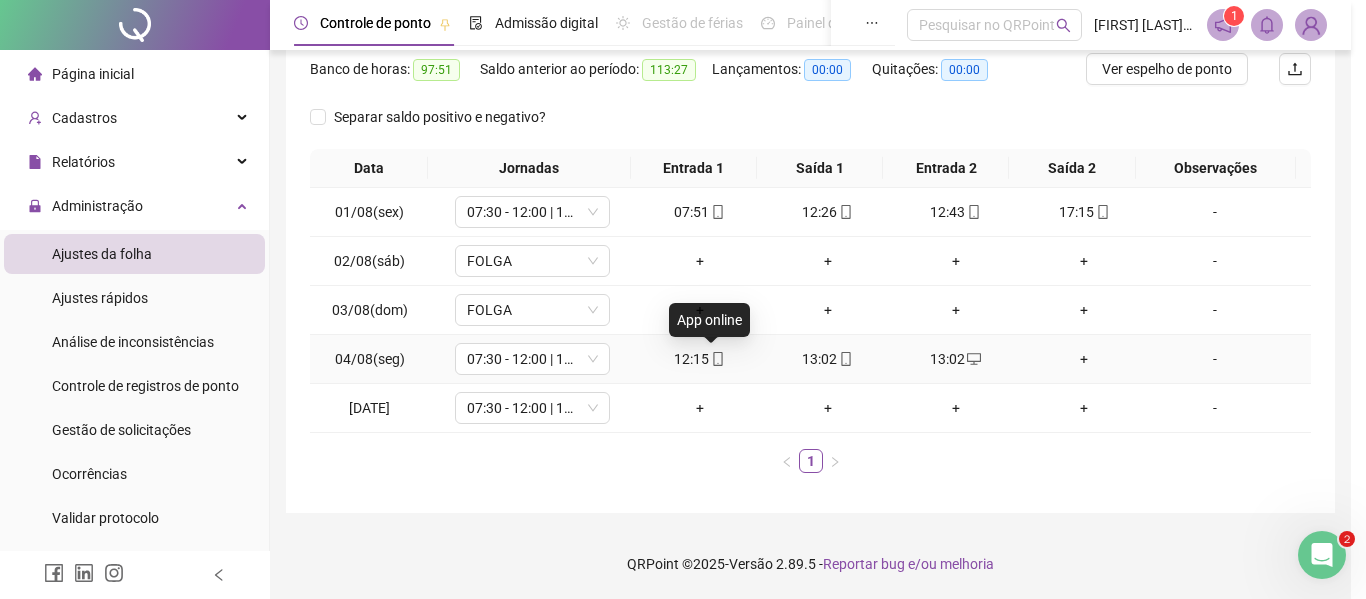 type on "**********" 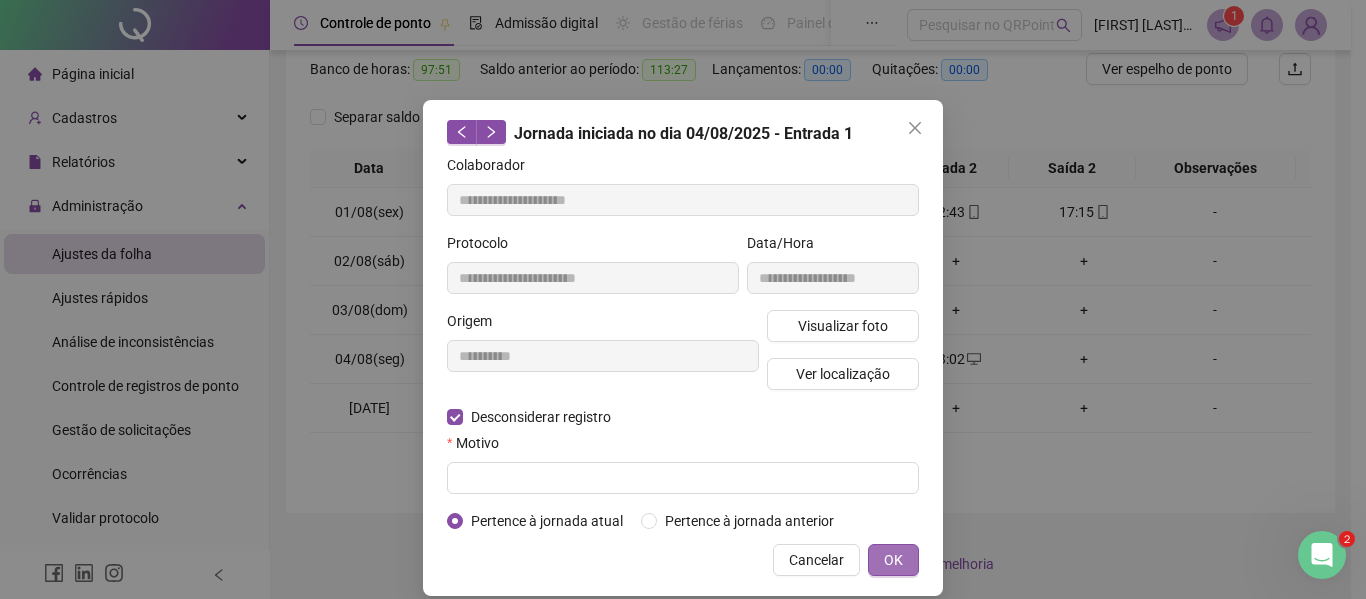 click on "OK" at bounding box center [893, 560] 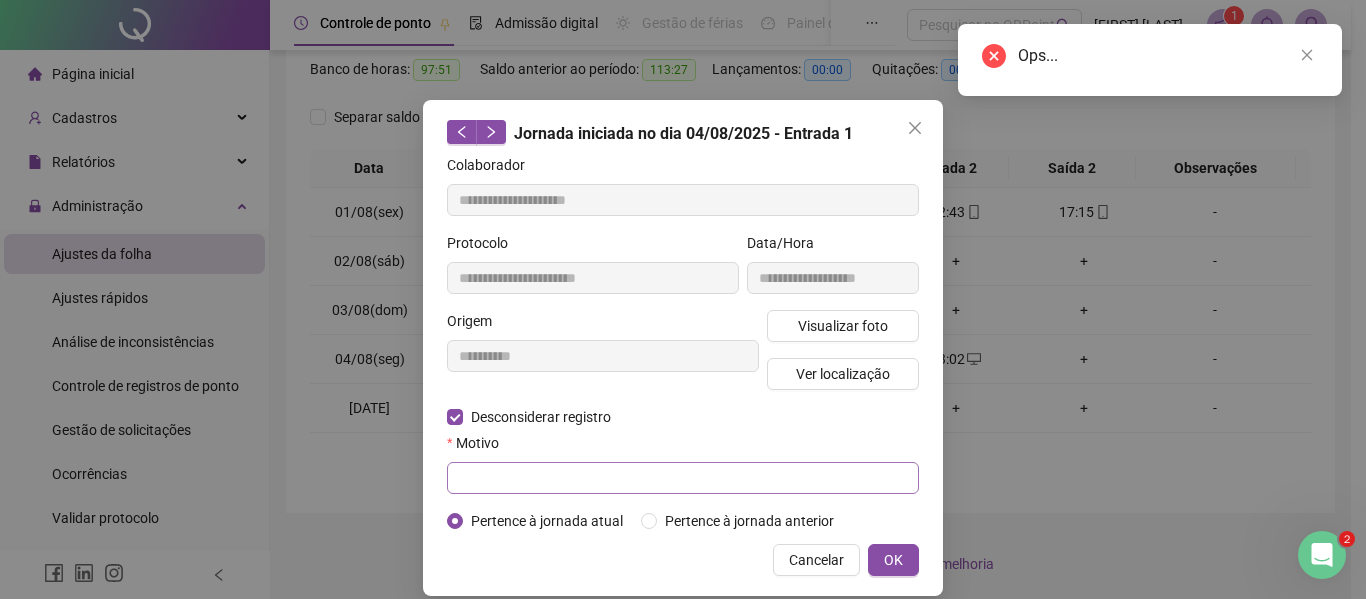 drag, startPoint x: 673, startPoint y: 493, endPoint x: 647, endPoint y: 473, distance: 32.80244 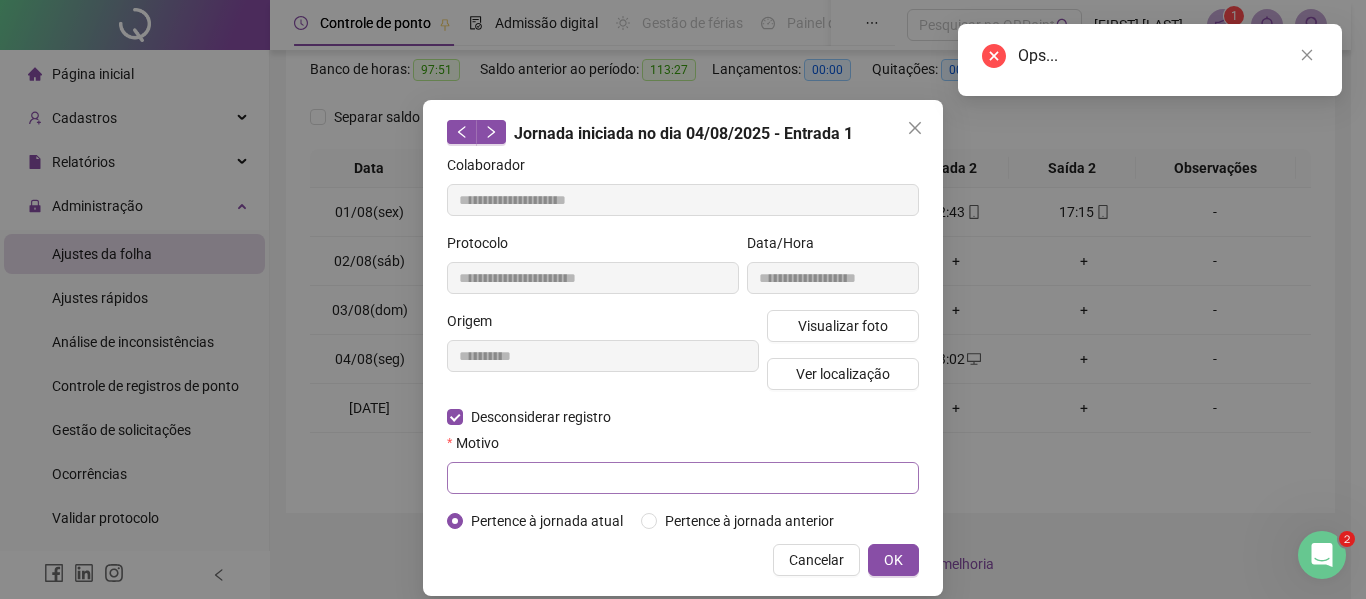 click at bounding box center (683, 478) 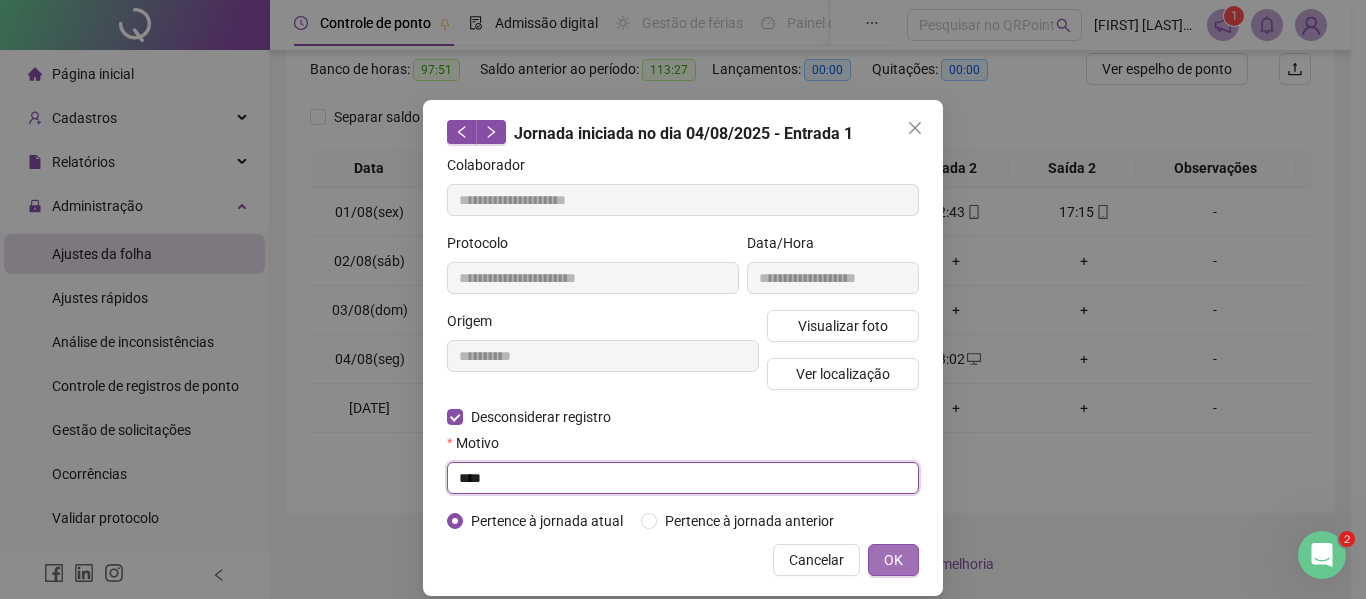 type on "****" 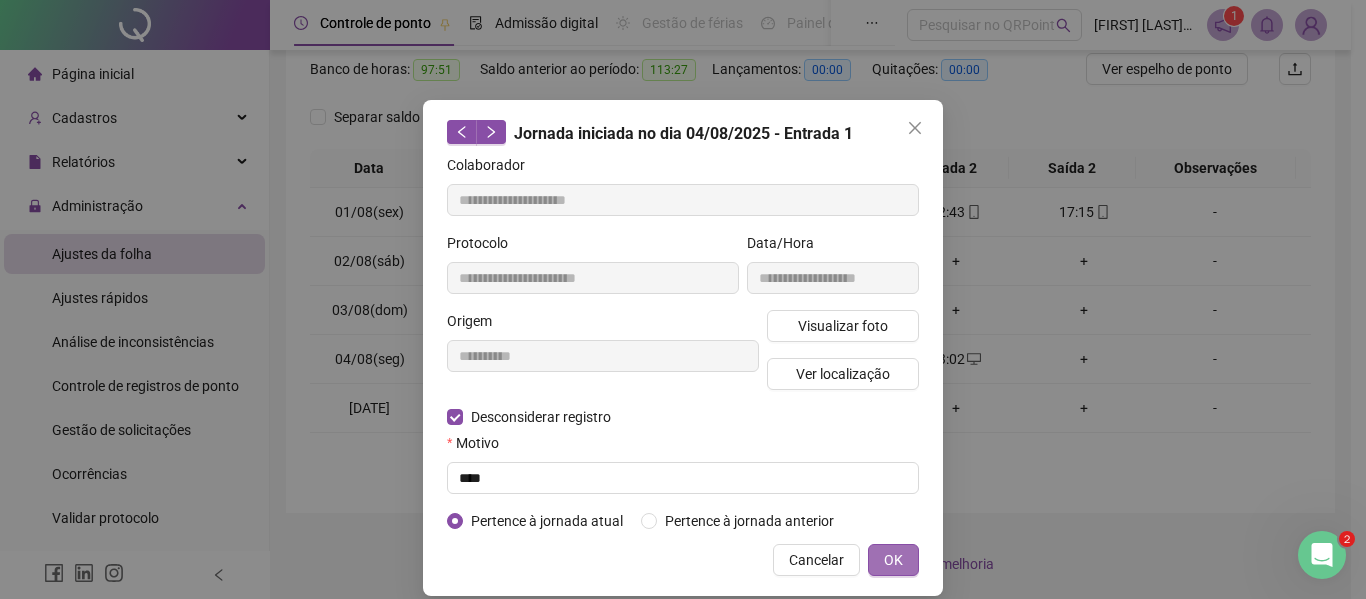 click on "OK" at bounding box center [893, 560] 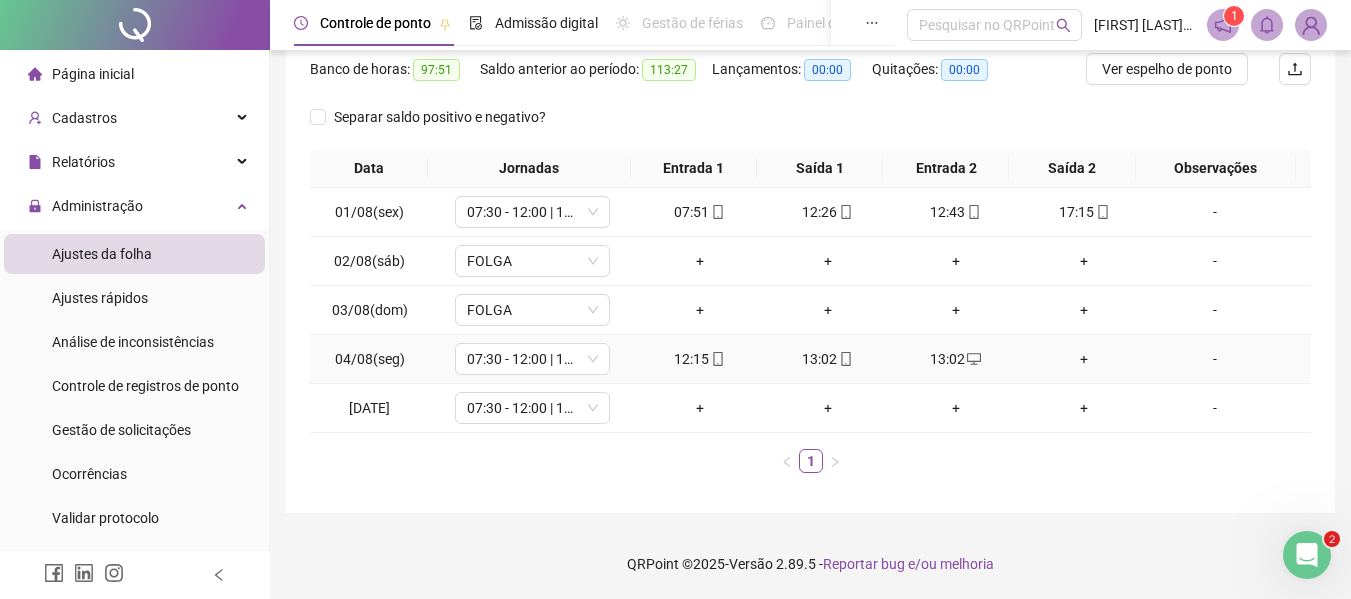 click on "13:02" at bounding box center [828, 359] 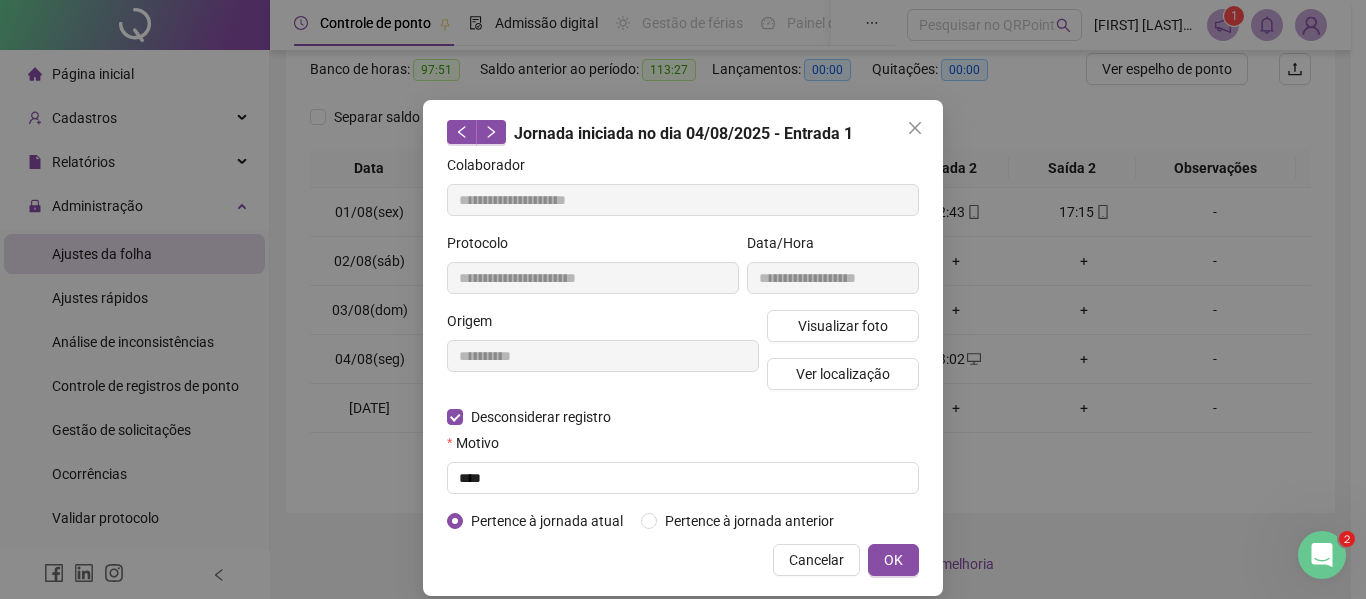 type on "**********" 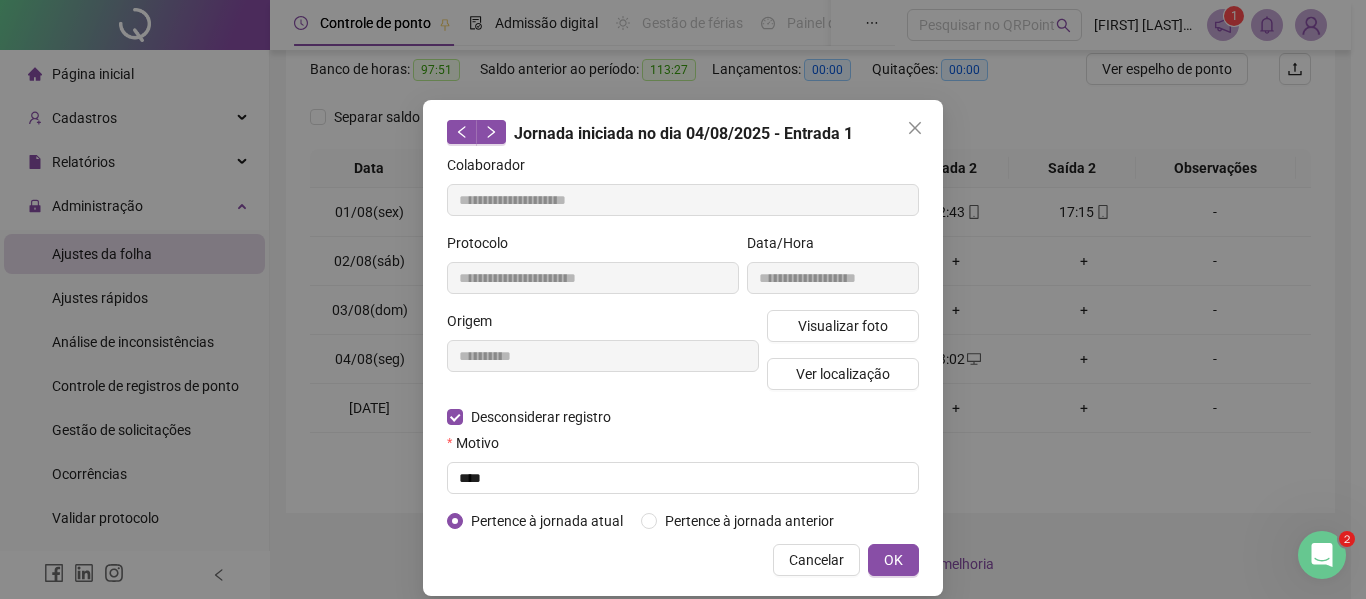 type on "**********" 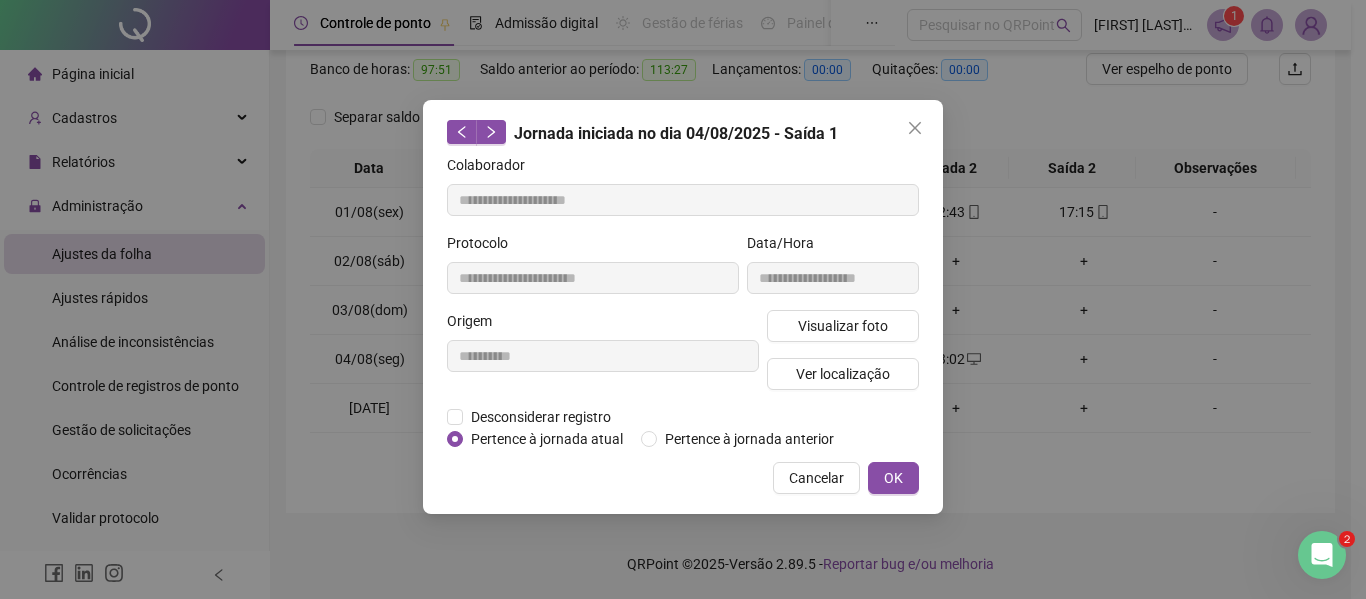 click on "**********" at bounding box center (683, 299) 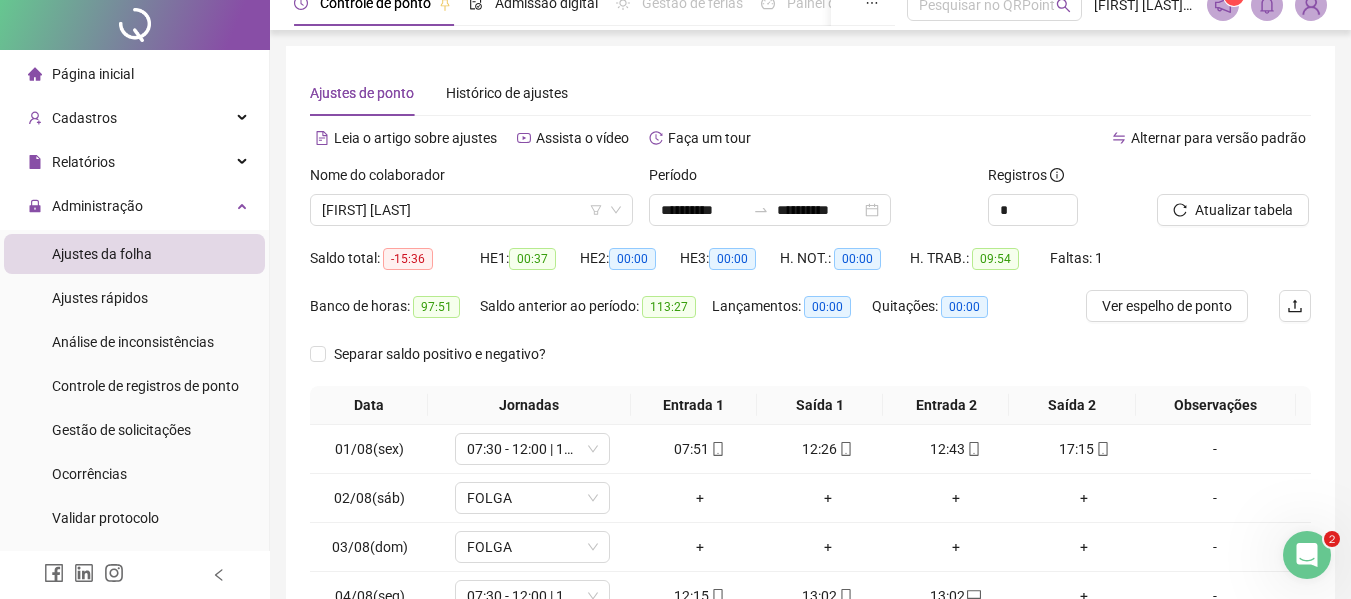 scroll, scrollTop: 0, scrollLeft: 0, axis: both 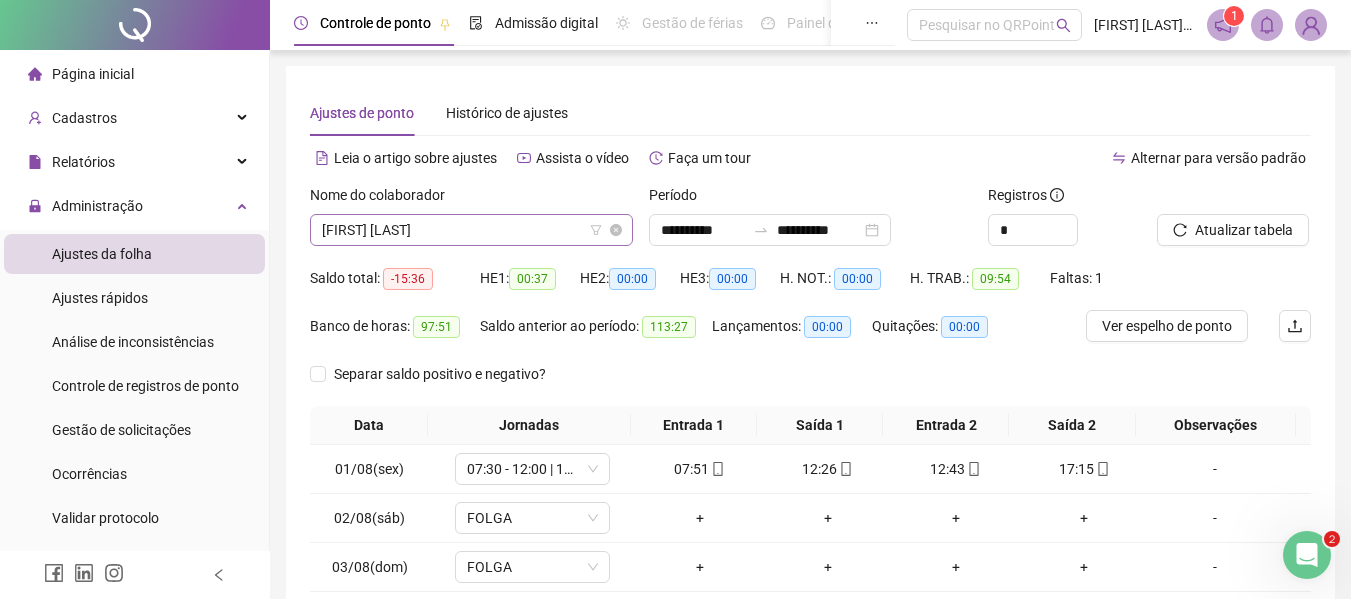 click on "[FIRST] [LAST]" at bounding box center (471, 230) 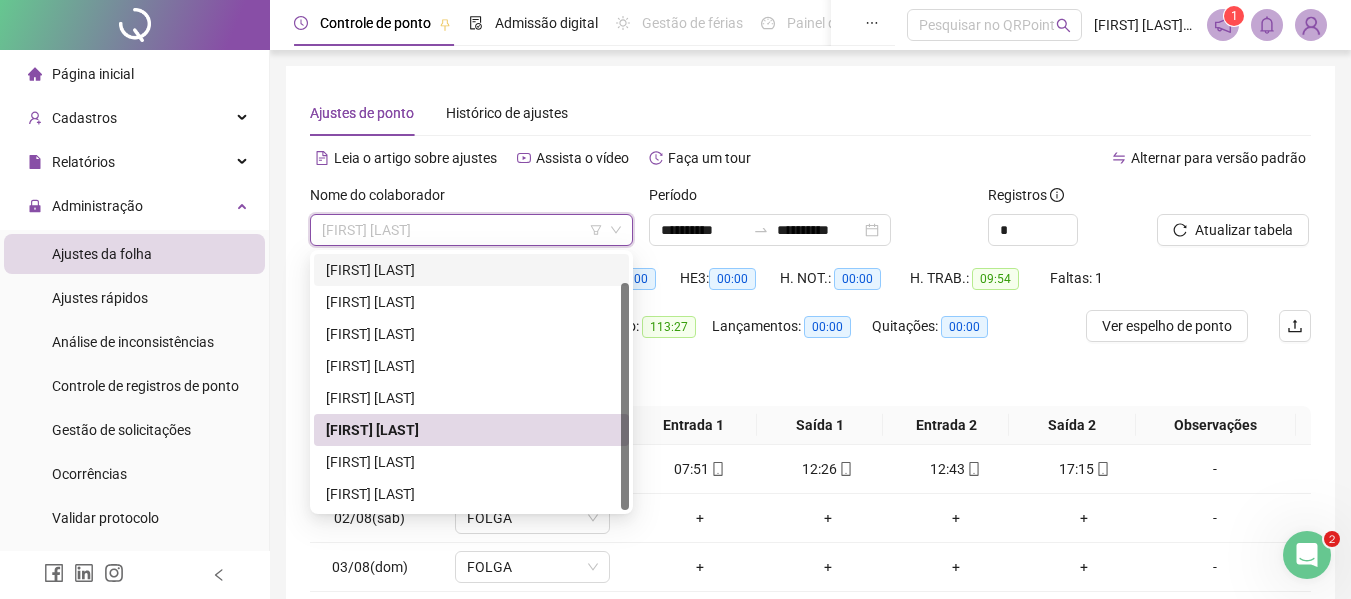 click on "[FIRST] [LAST]" at bounding box center [471, 270] 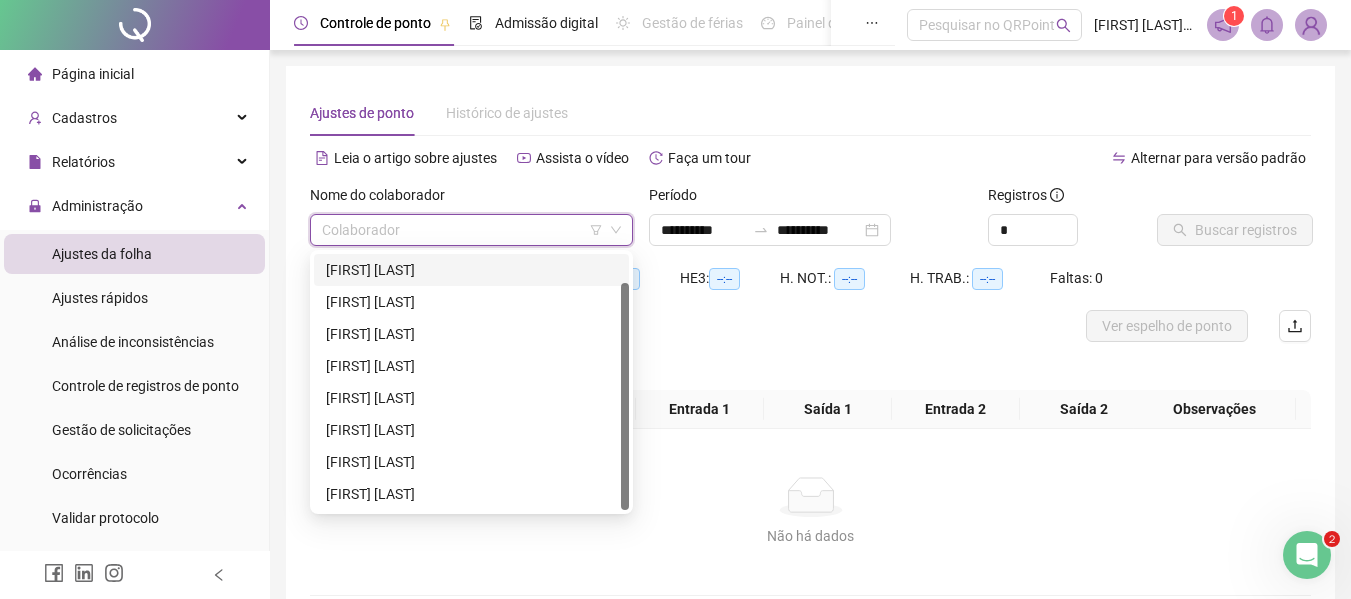 click at bounding box center [462, 230] 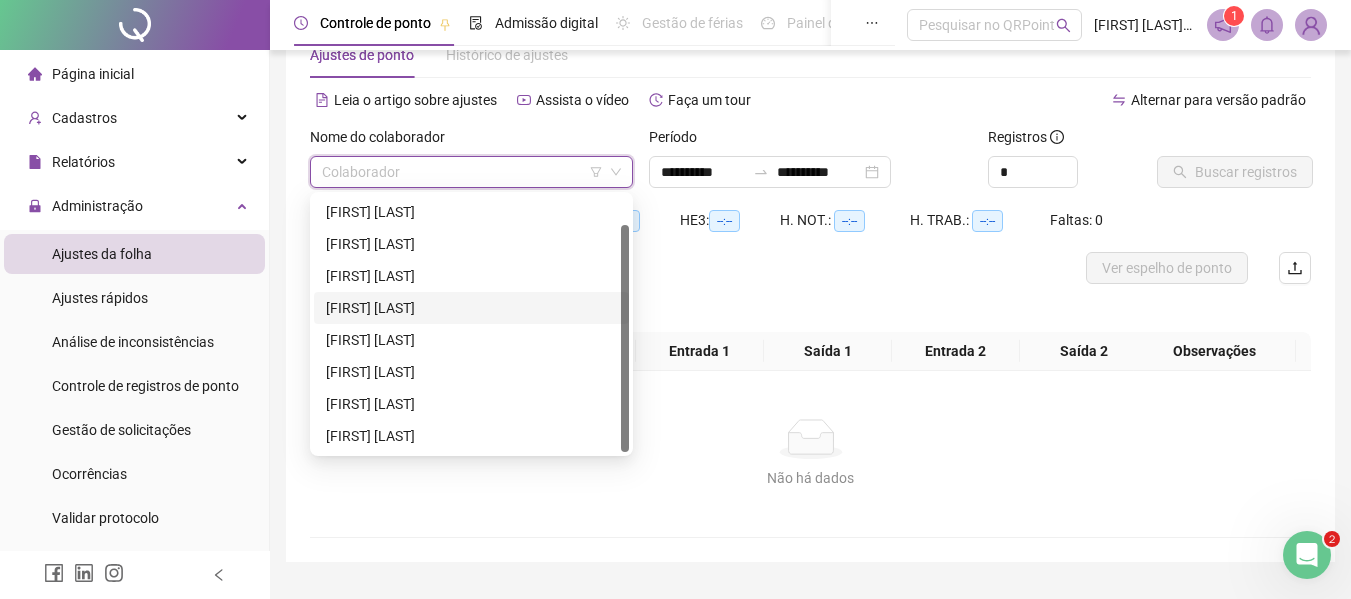 scroll, scrollTop: 107, scrollLeft: 0, axis: vertical 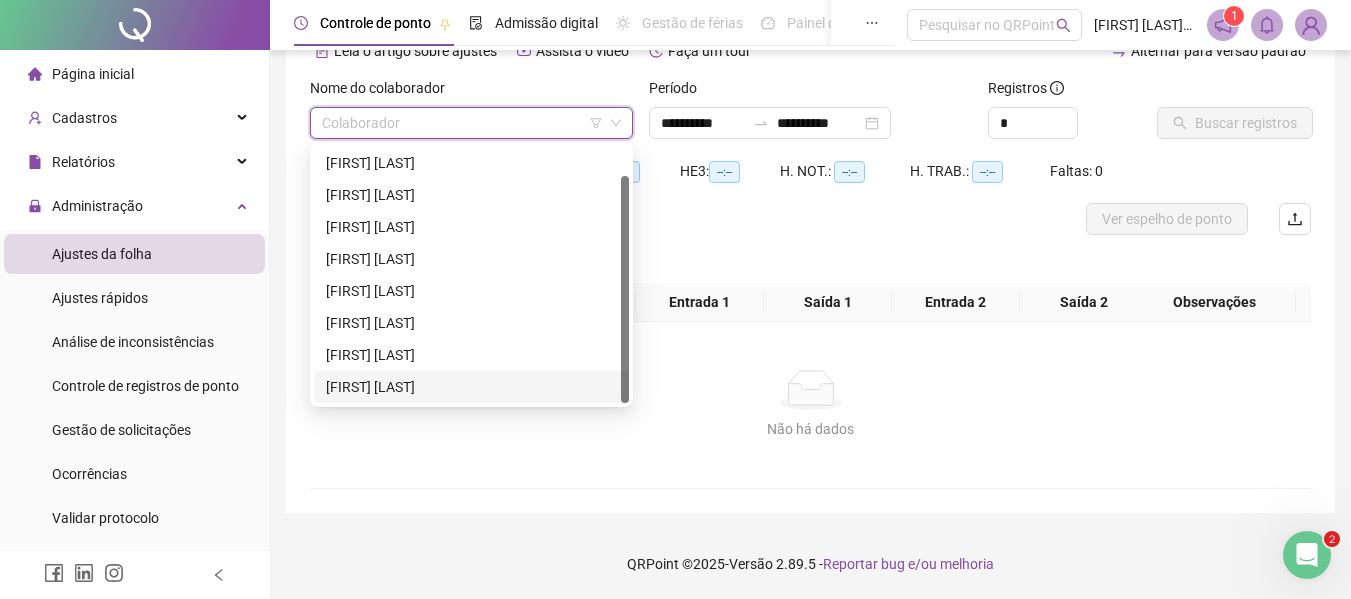 click on "[FIRST] [LAST]" at bounding box center (471, 387) 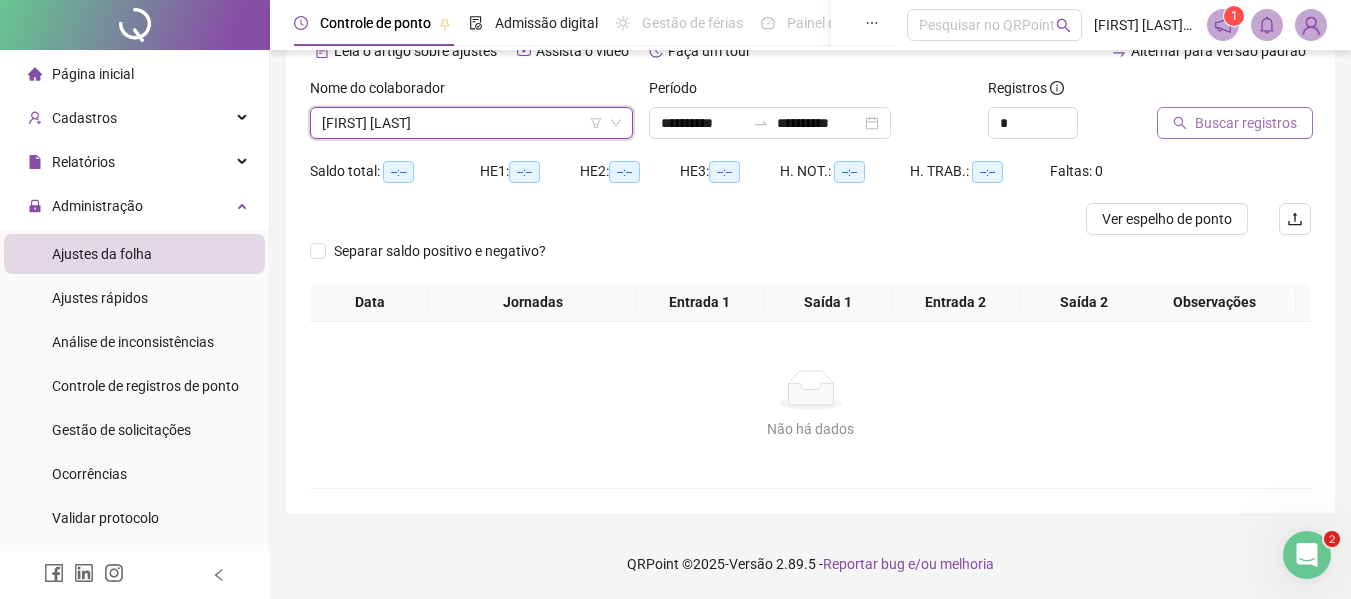 click on "Buscar registros" at bounding box center (1235, 123) 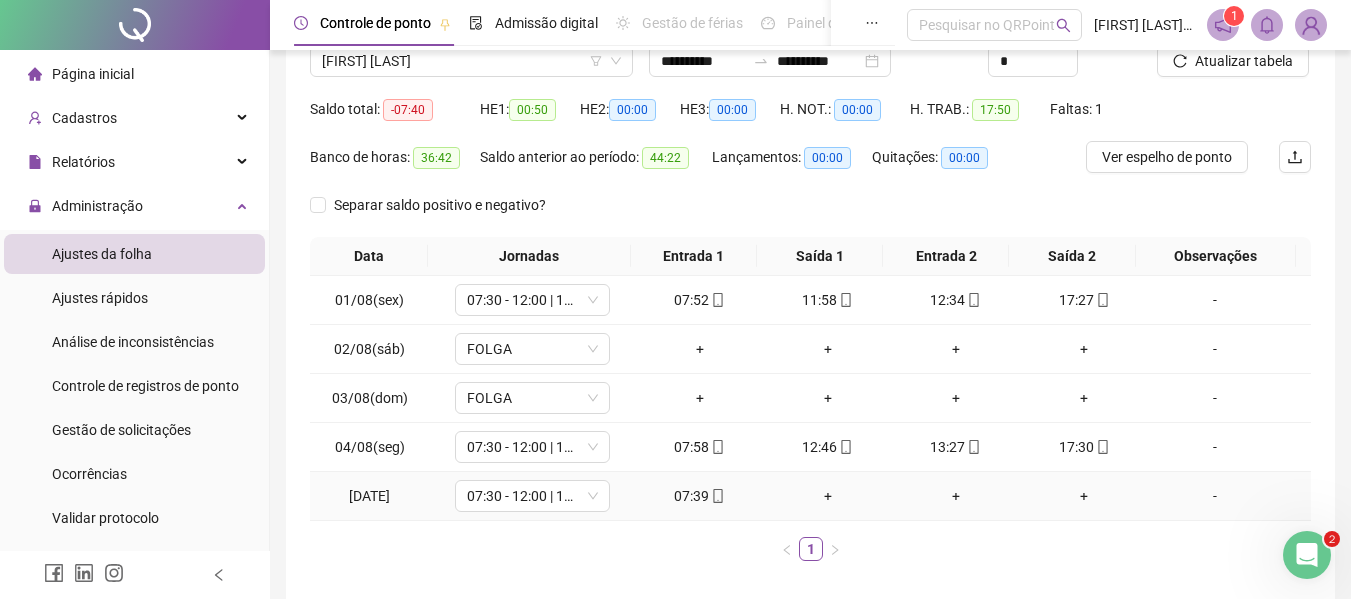 scroll, scrollTop: 0, scrollLeft: 0, axis: both 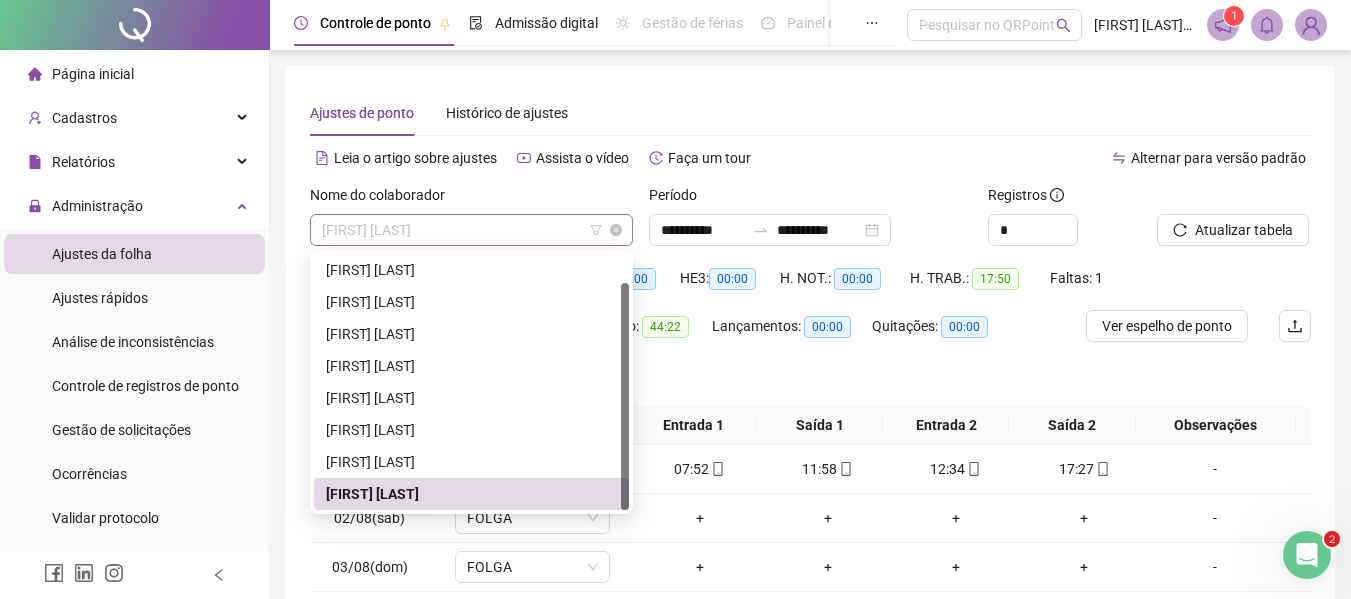 click on "[FIRST] [LAST]" at bounding box center [471, 230] 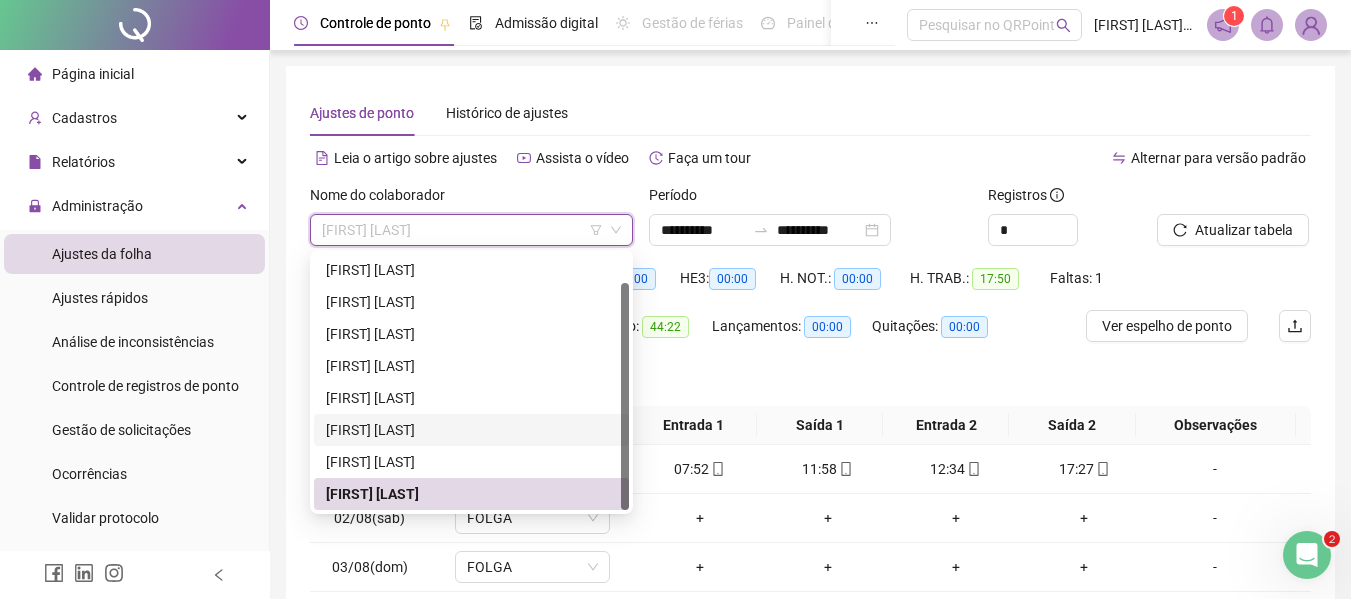 click on "[FIRST] [LAST]" at bounding box center [471, 430] 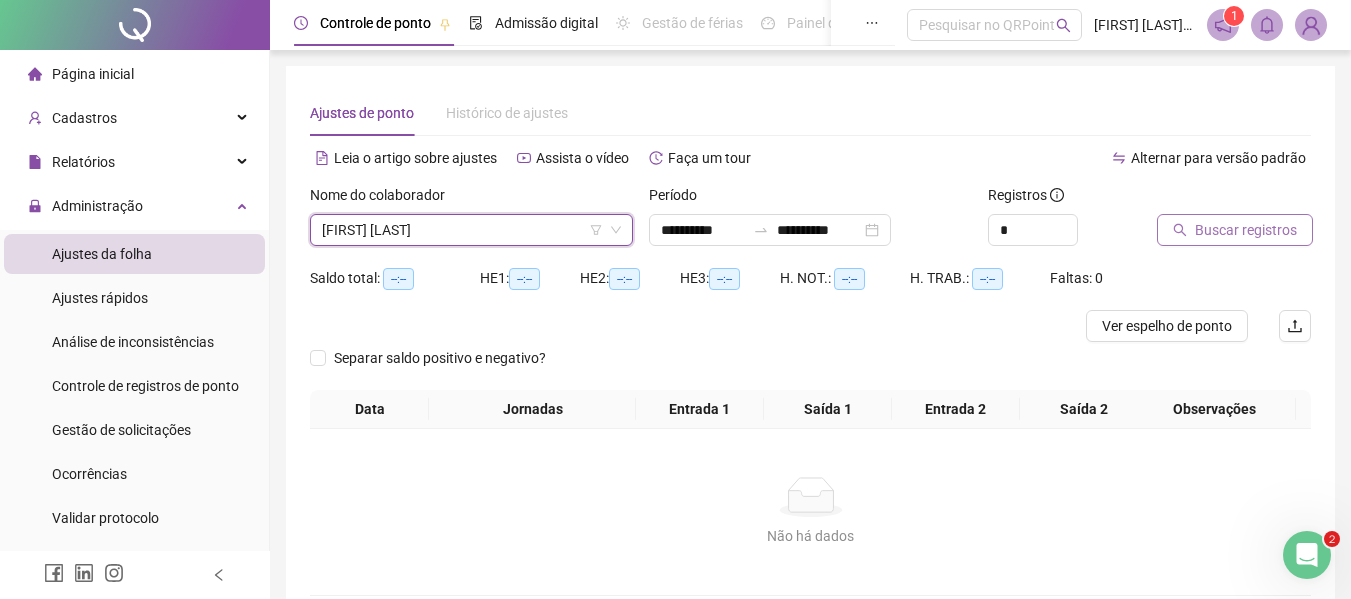 click on "Buscar registros" at bounding box center (1246, 230) 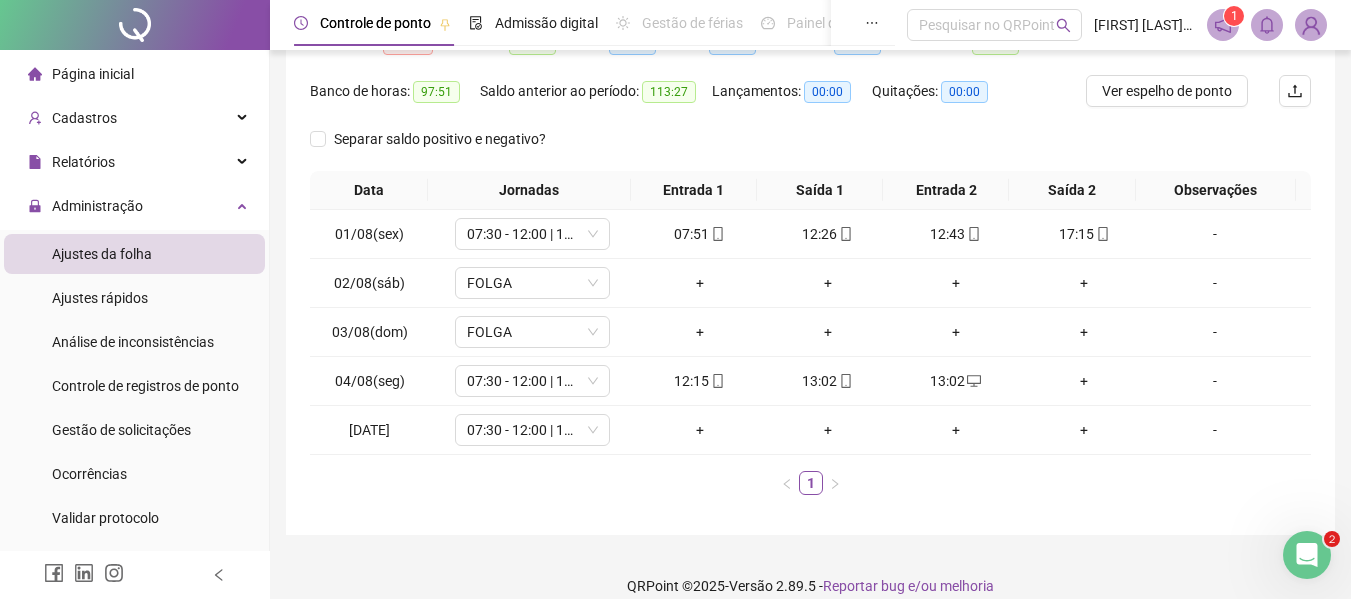 scroll, scrollTop: 257, scrollLeft: 0, axis: vertical 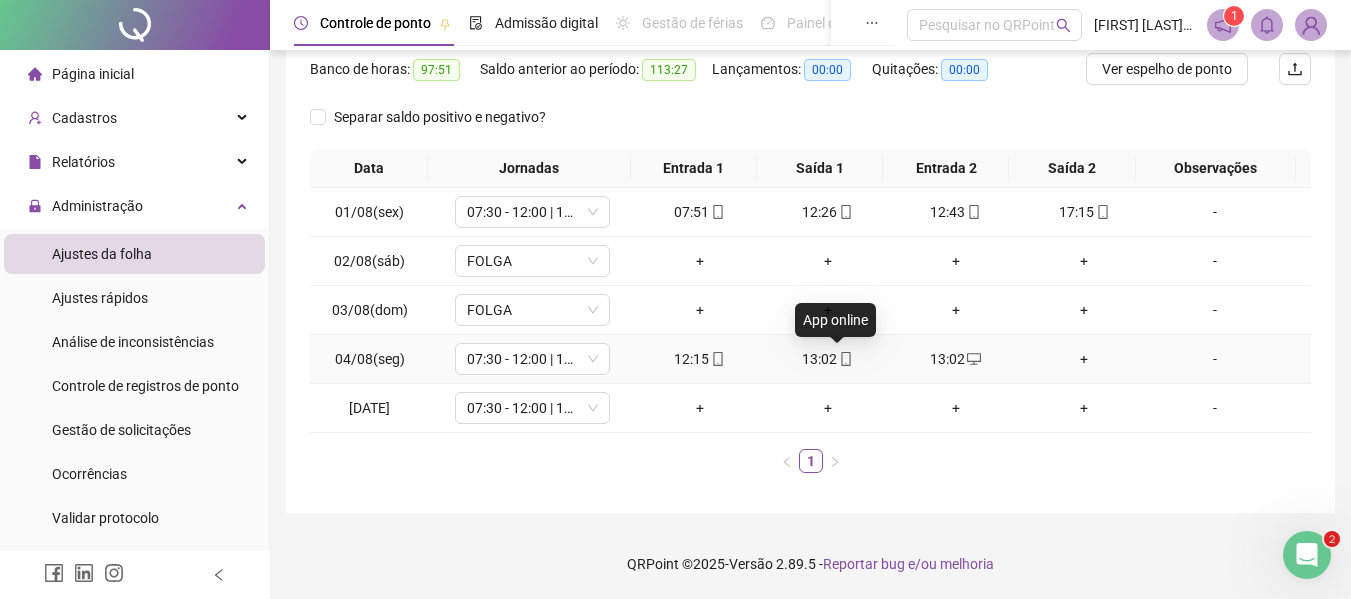 click 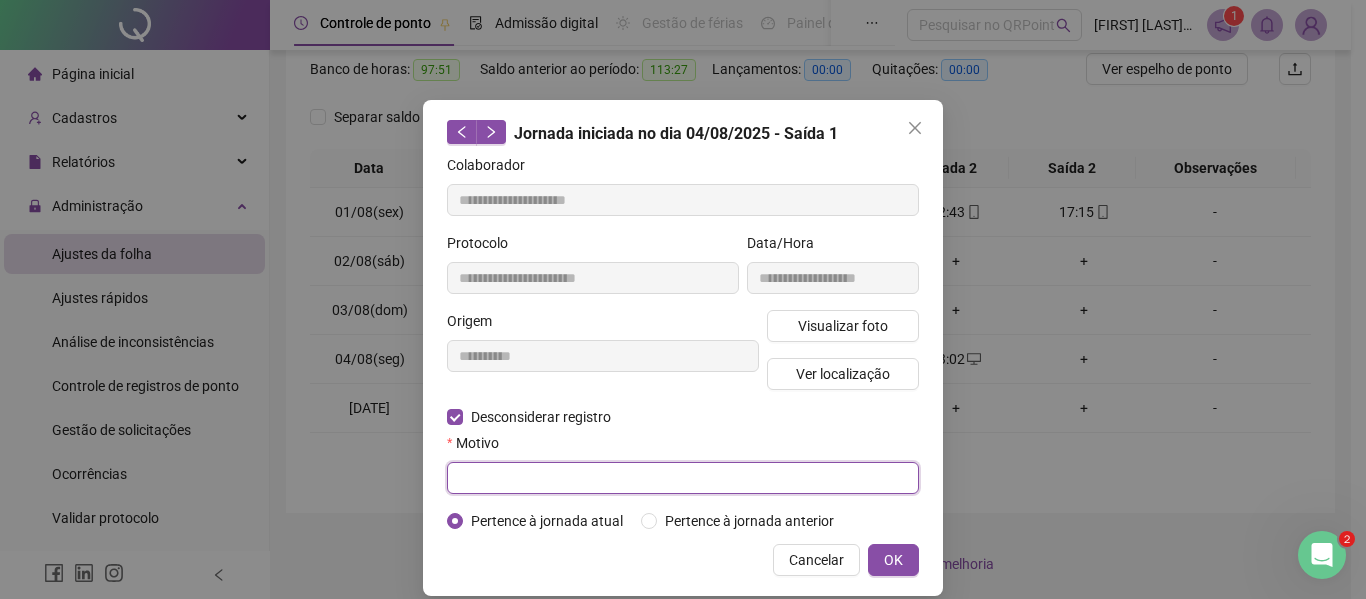 click at bounding box center (683, 478) 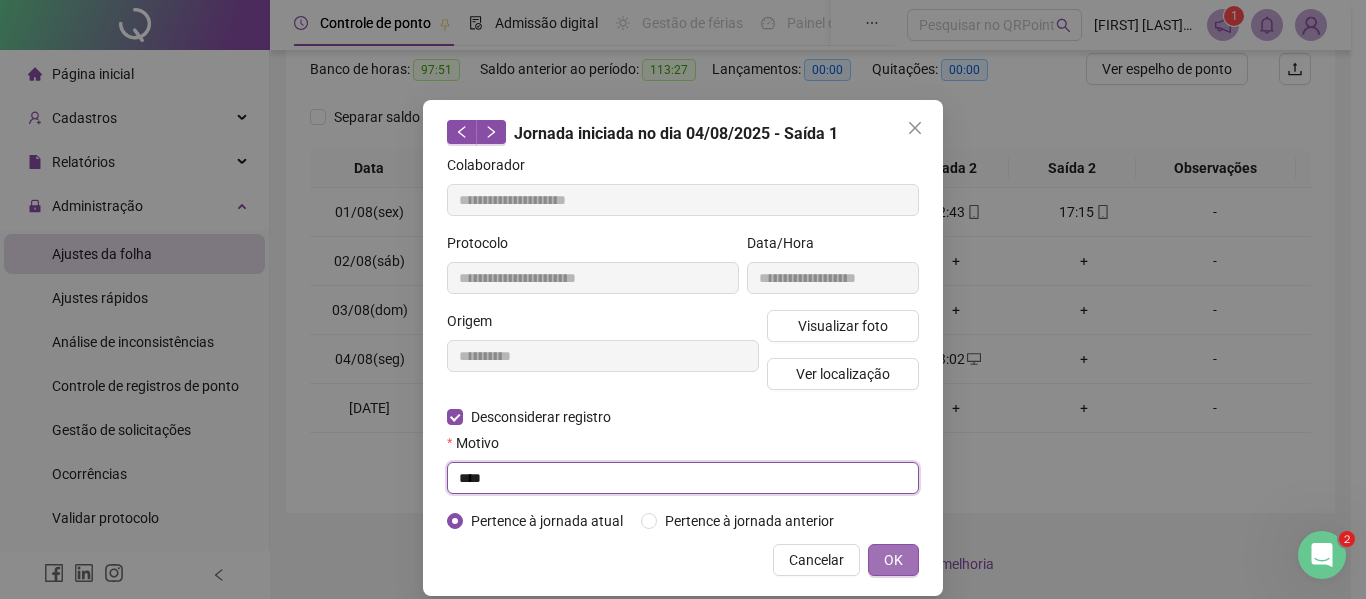 type on "****" 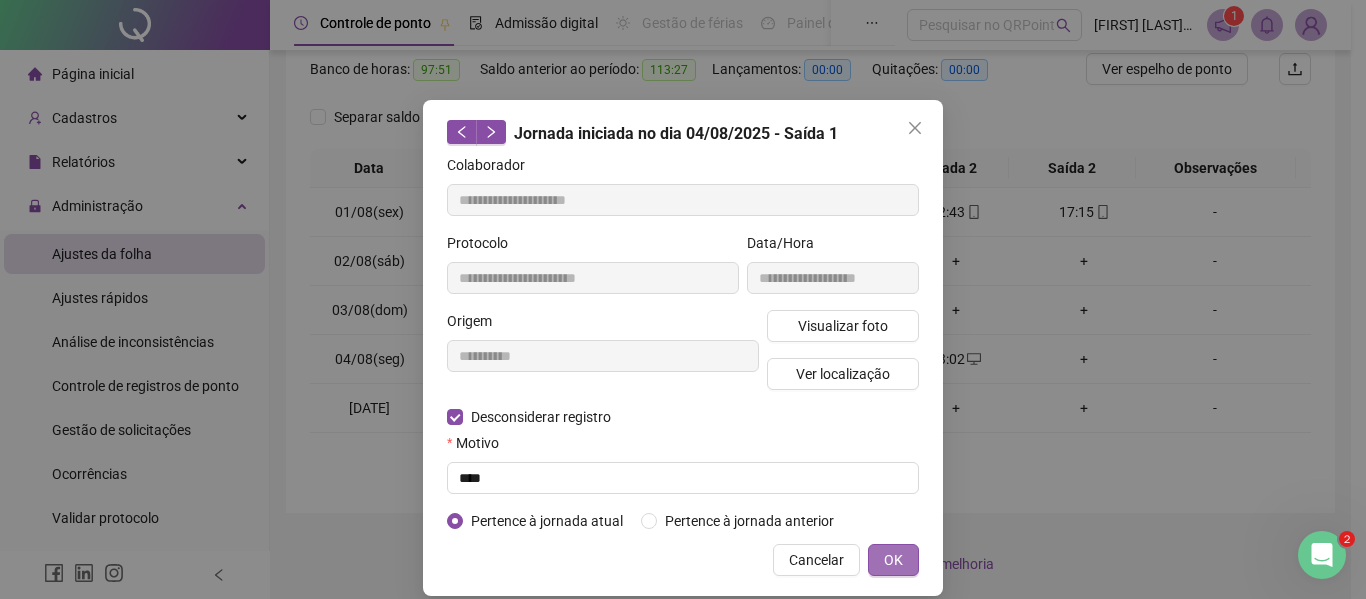 click on "OK" at bounding box center [893, 560] 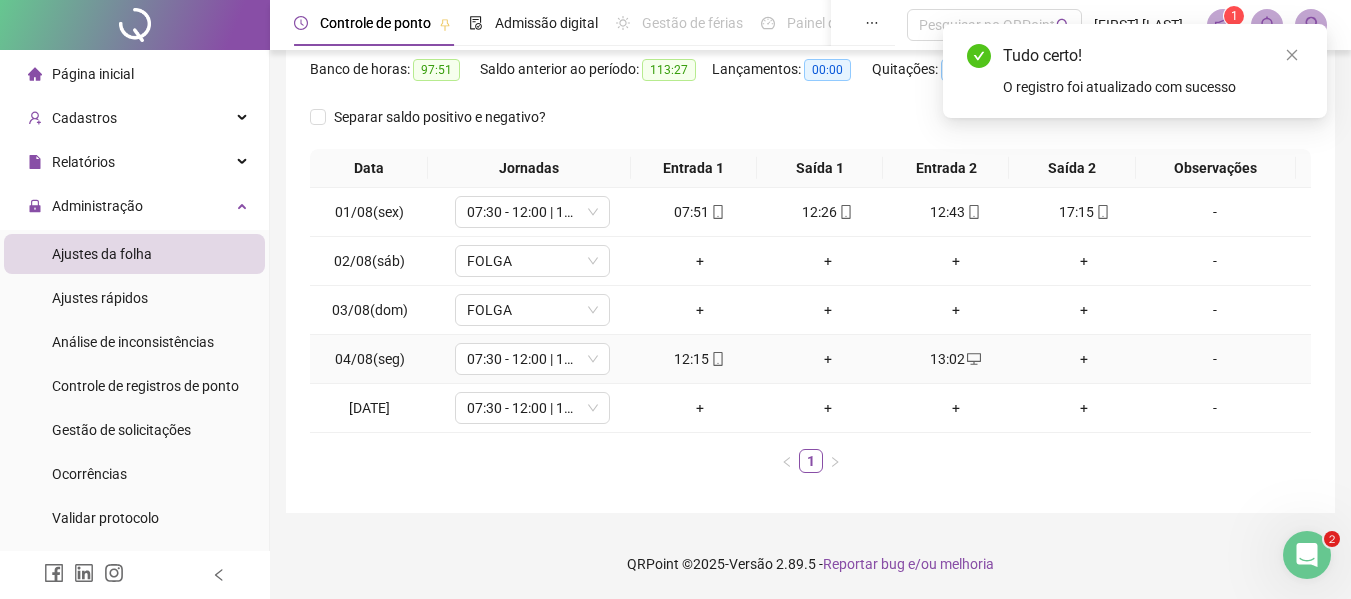 click on "+" at bounding box center (828, 359) 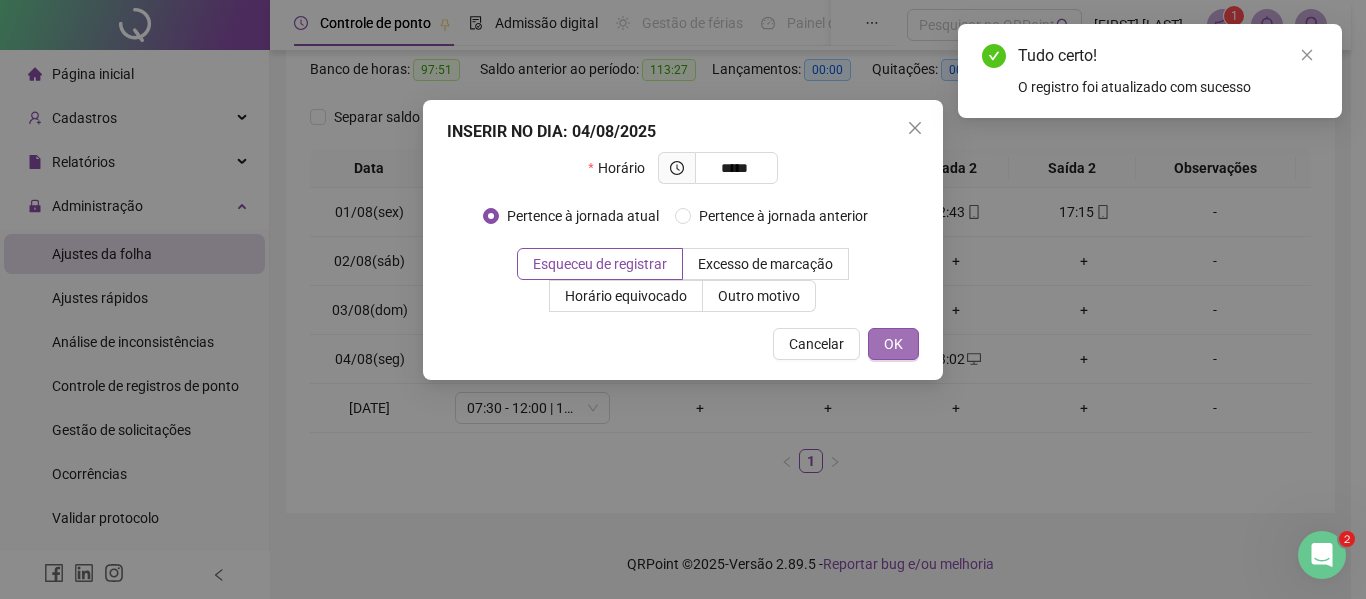 type on "*****" 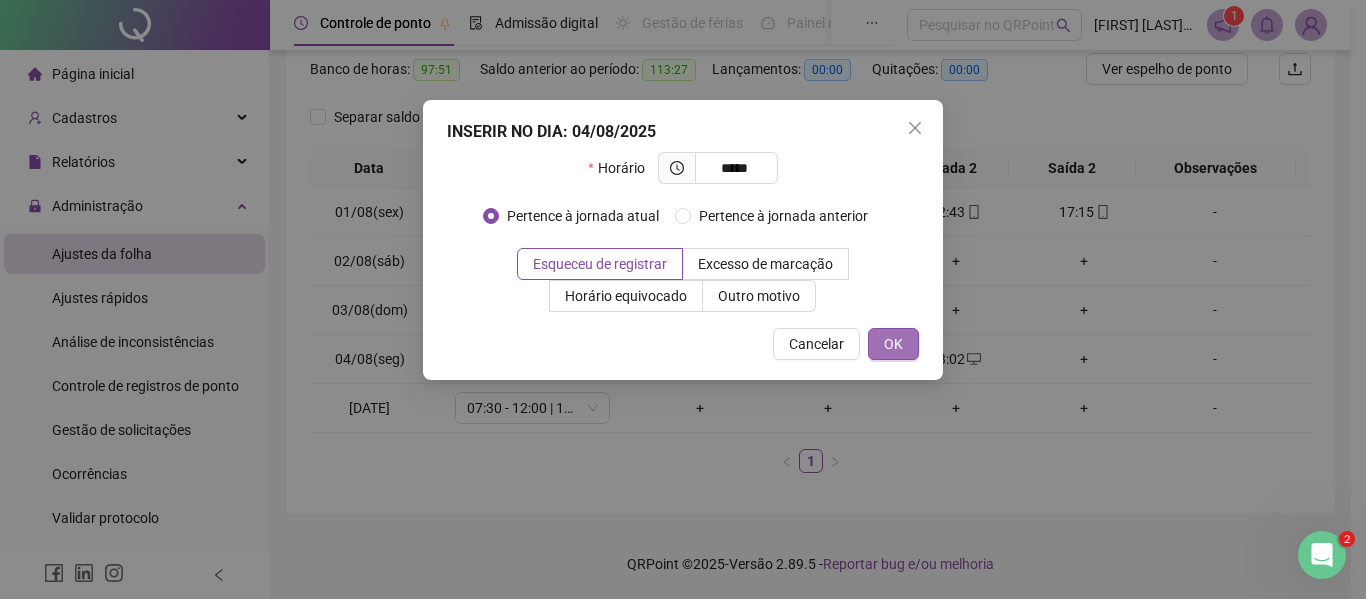 click on "OK" at bounding box center [893, 344] 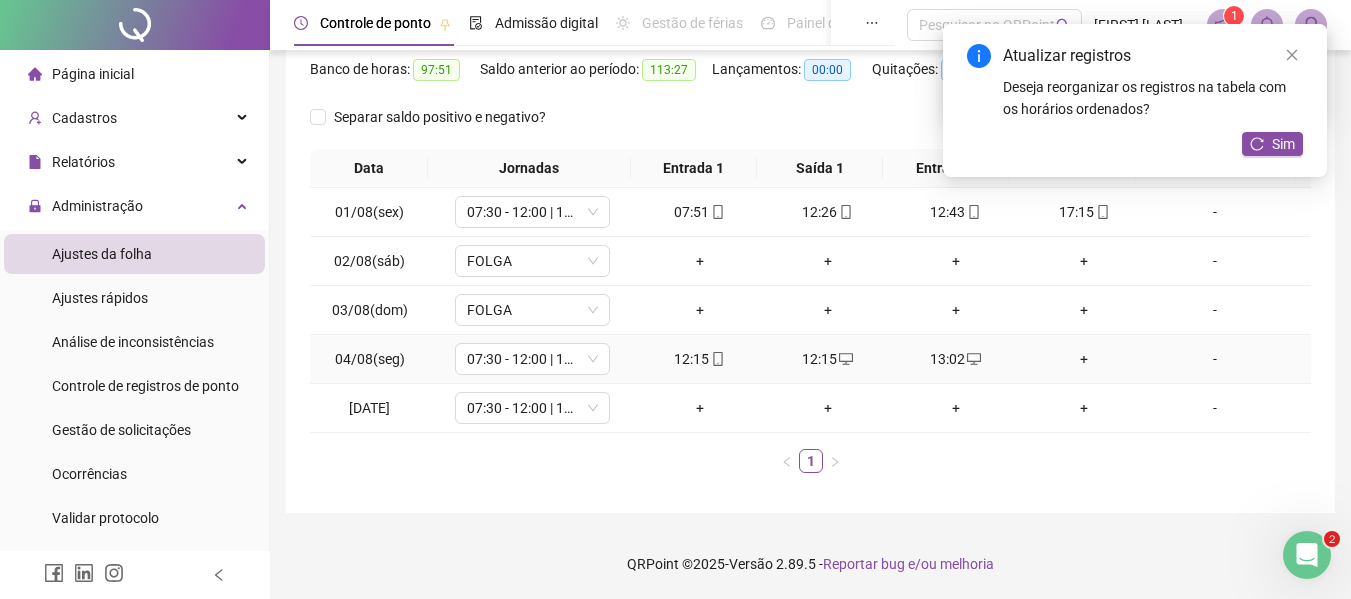 click 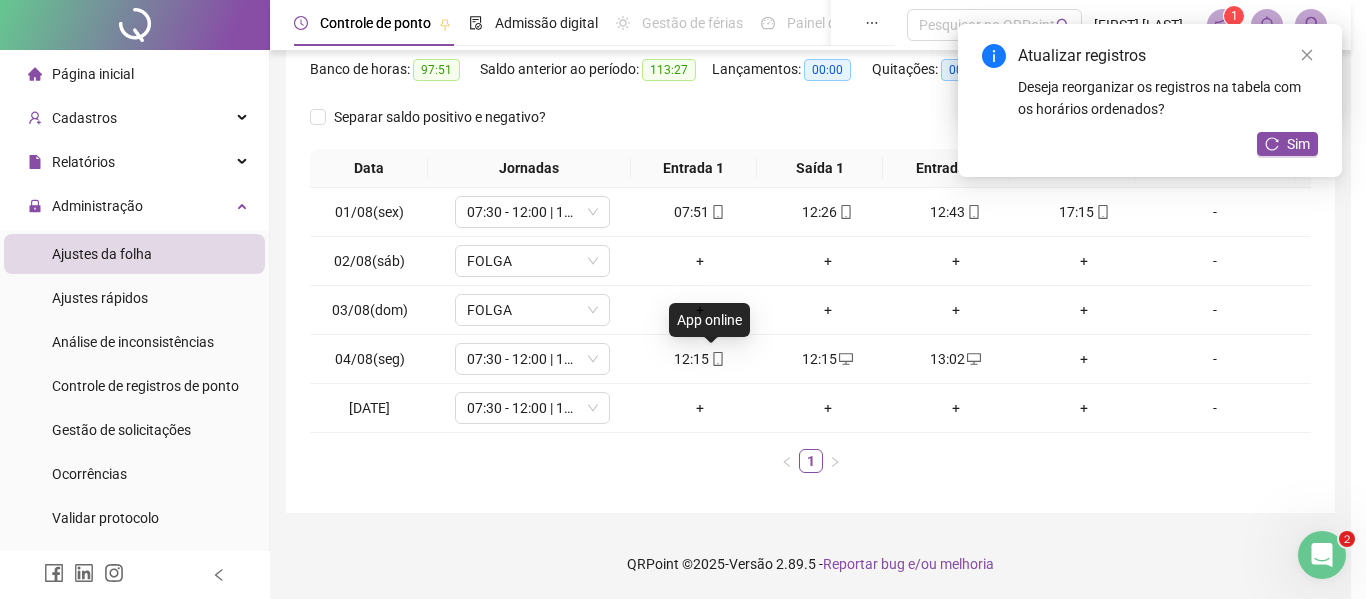 type on "**********" 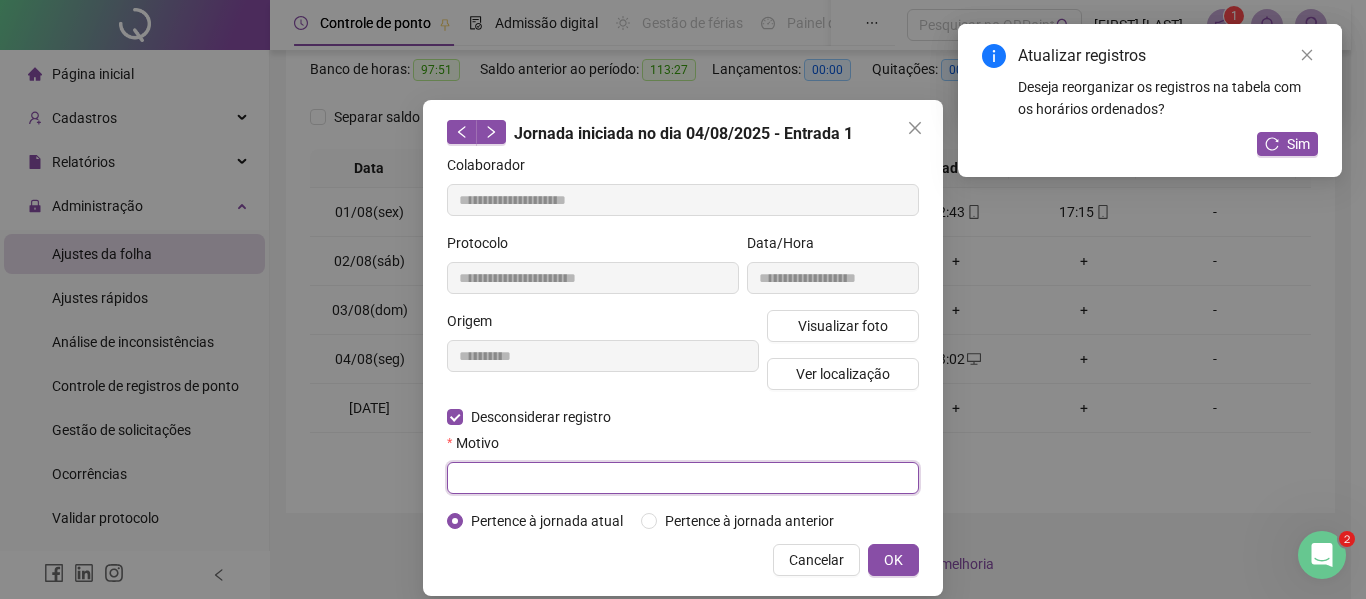 click at bounding box center (683, 478) 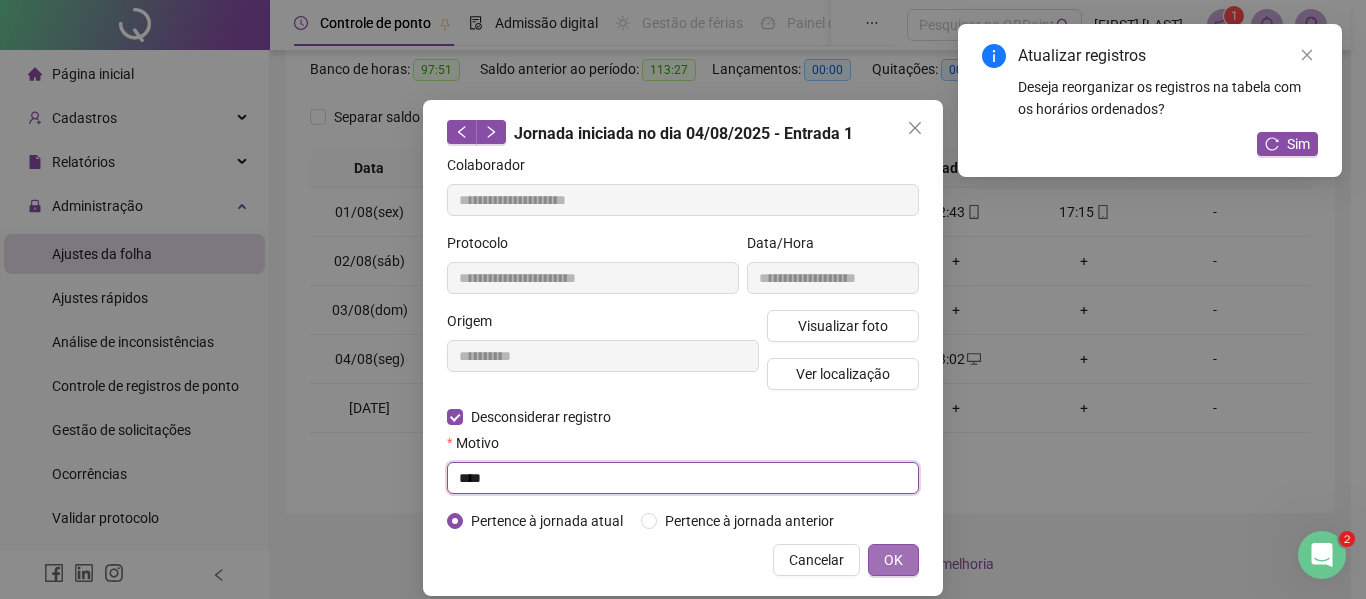 type on "****" 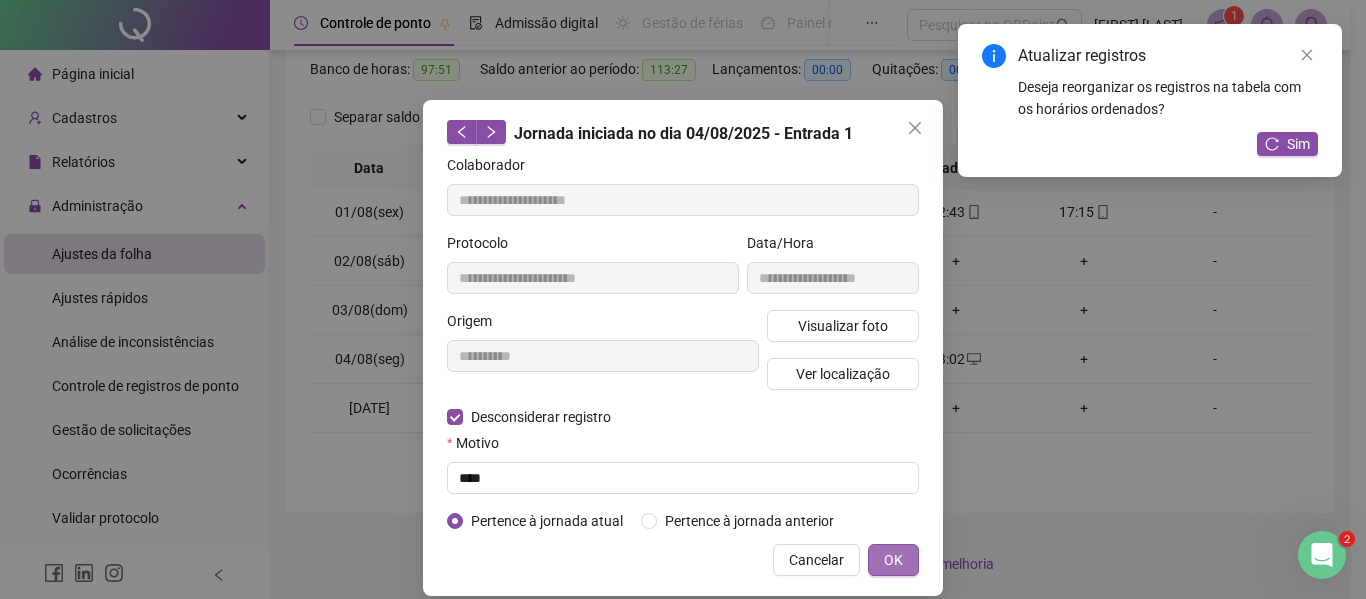 click on "OK" at bounding box center [893, 560] 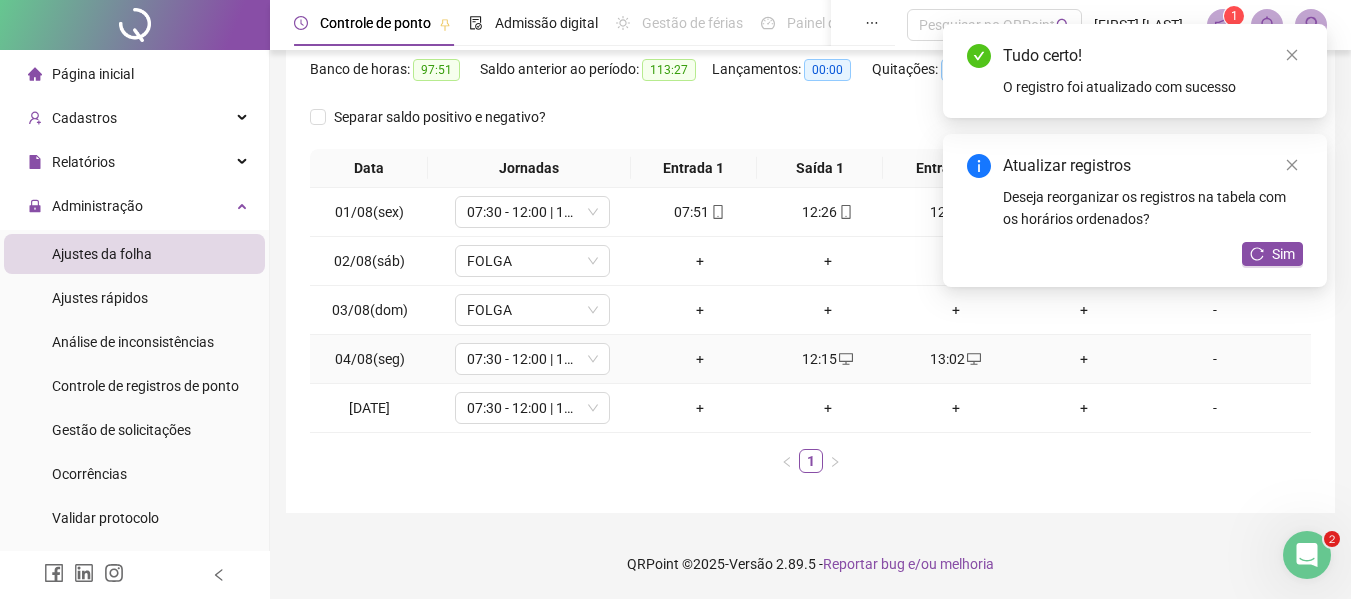 click on "+" at bounding box center (700, 359) 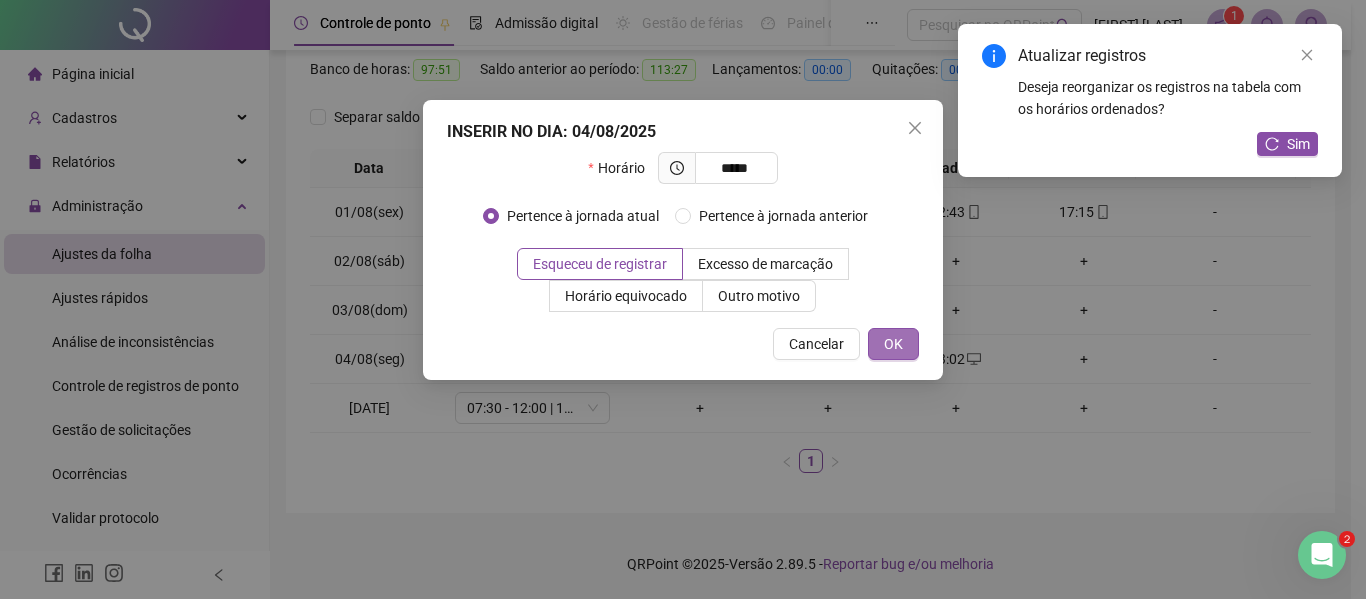 type on "*****" 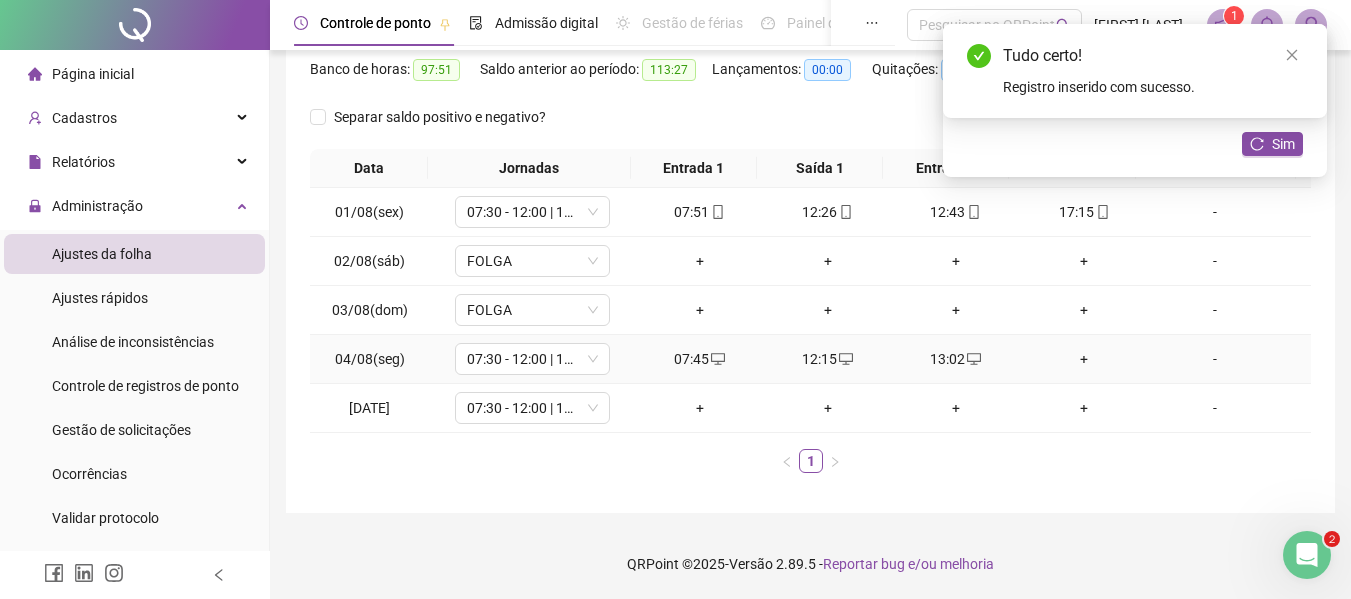 click on "+" at bounding box center (1084, 359) 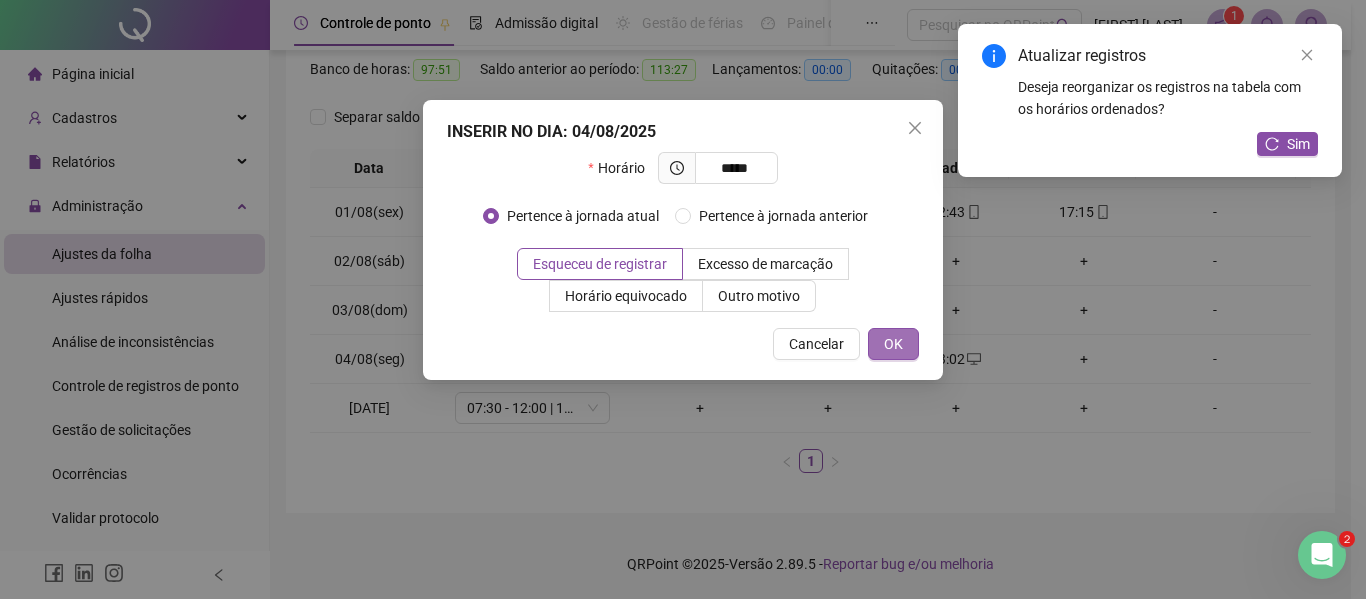 type on "*****" 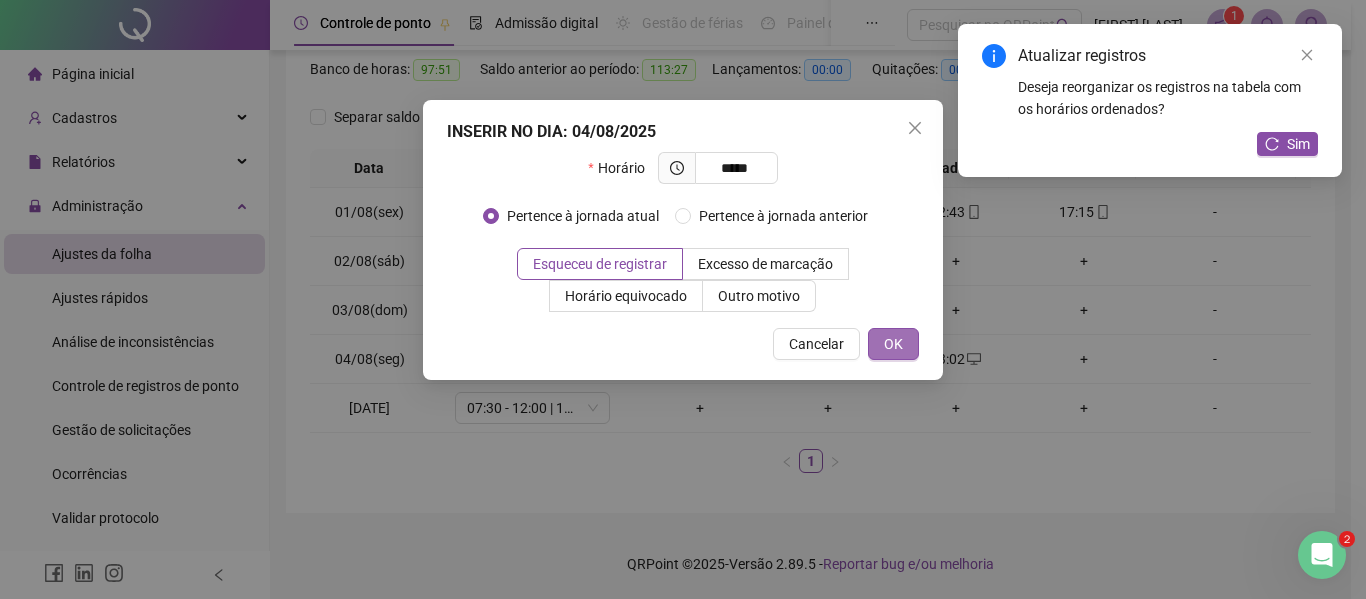 click on "OK" at bounding box center [893, 344] 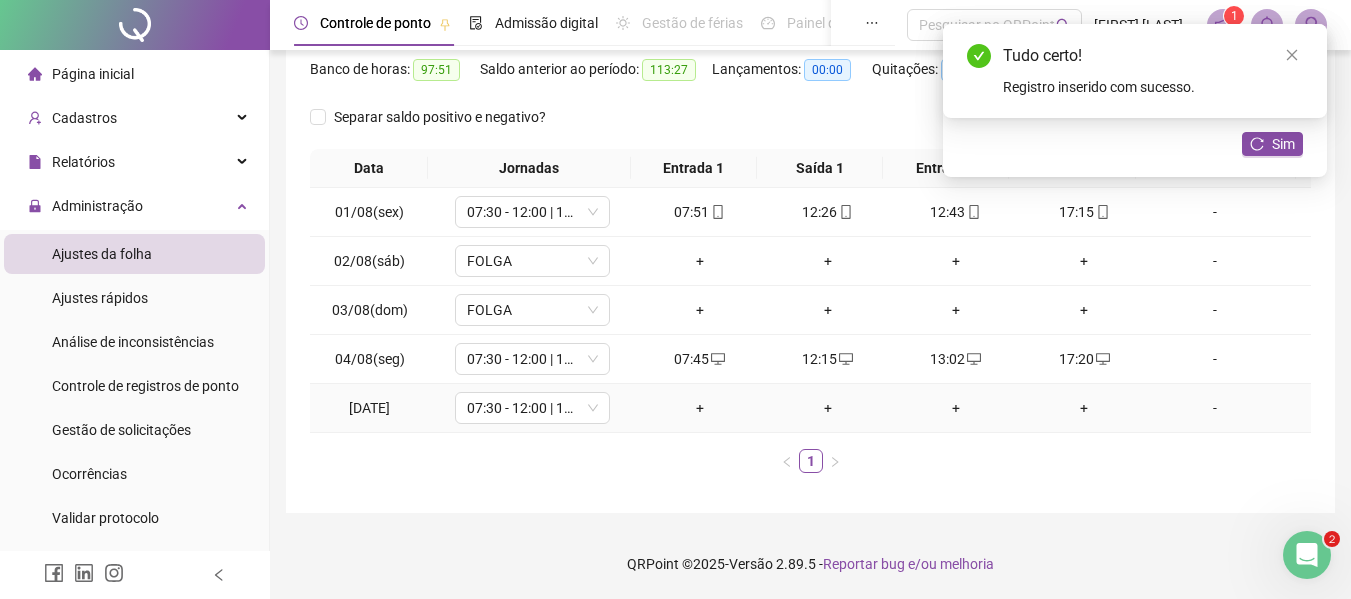 click on "+" at bounding box center (700, 408) 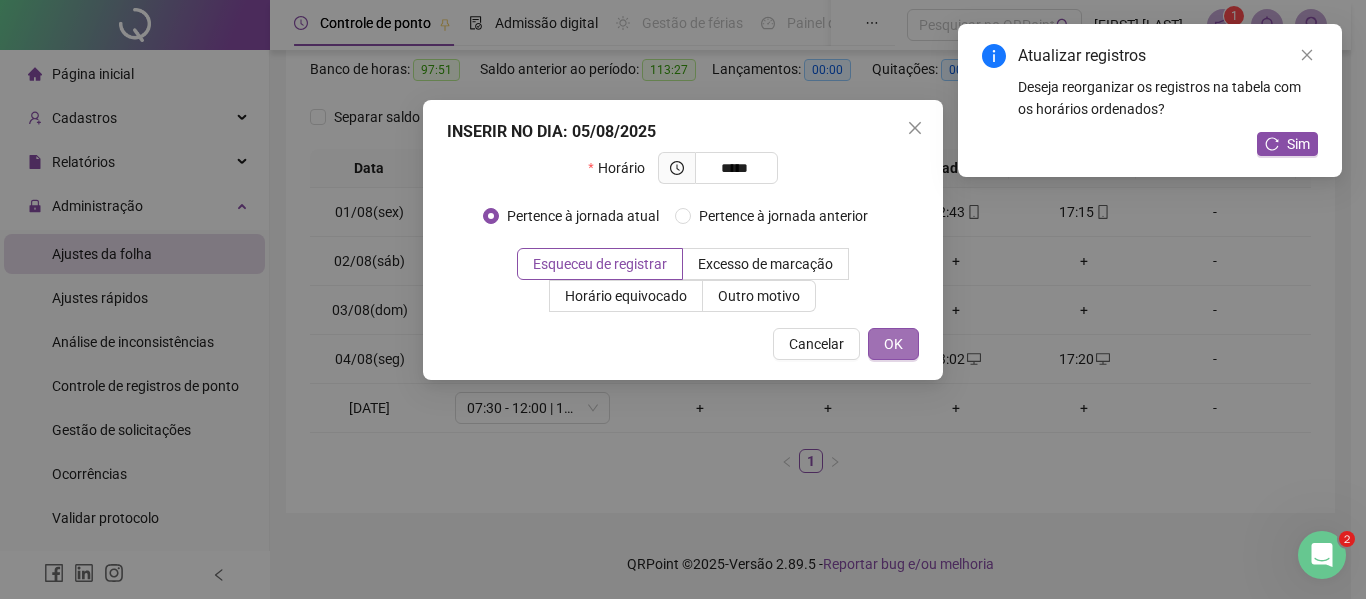 type on "*****" 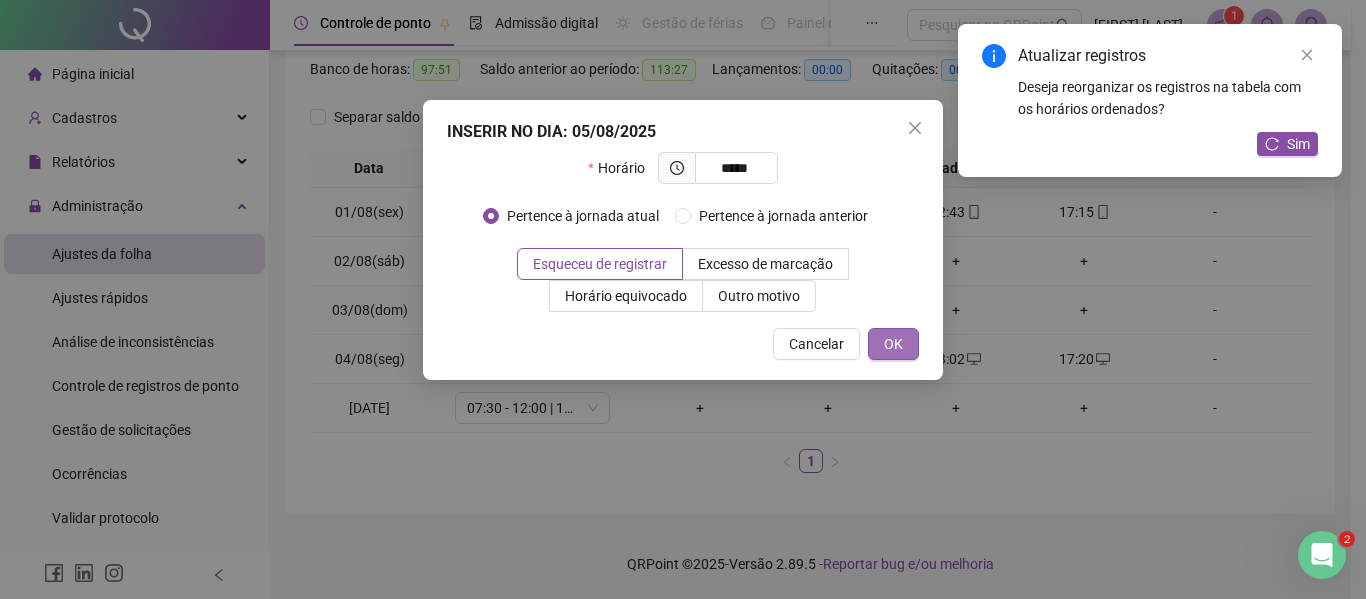 click on "OK" at bounding box center (893, 344) 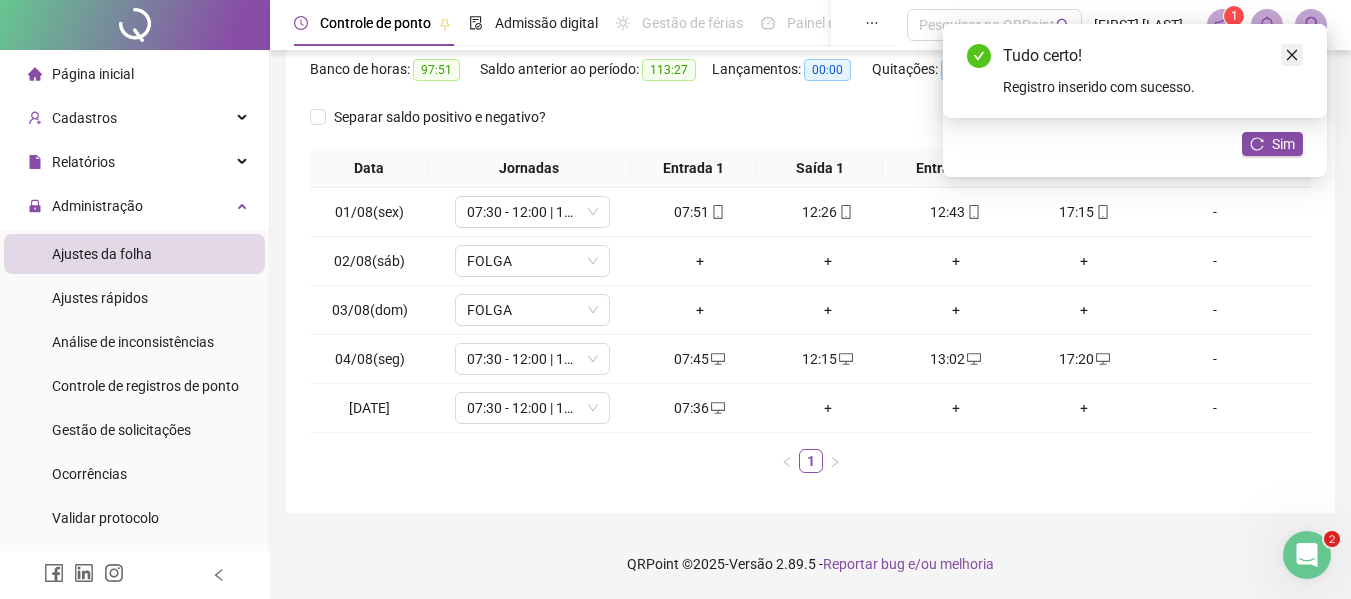 click 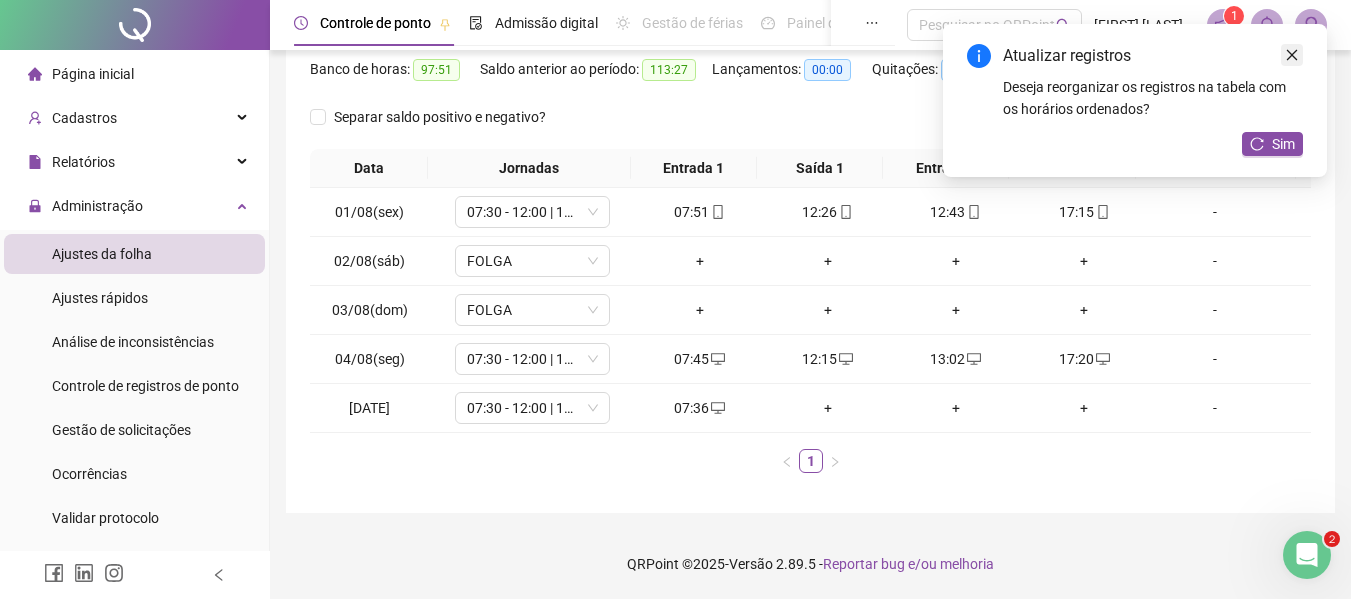 drag, startPoint x: 1291, startPoint y: 52, endPoint x: 1271, endPoint y: 65, distance: 23.853722 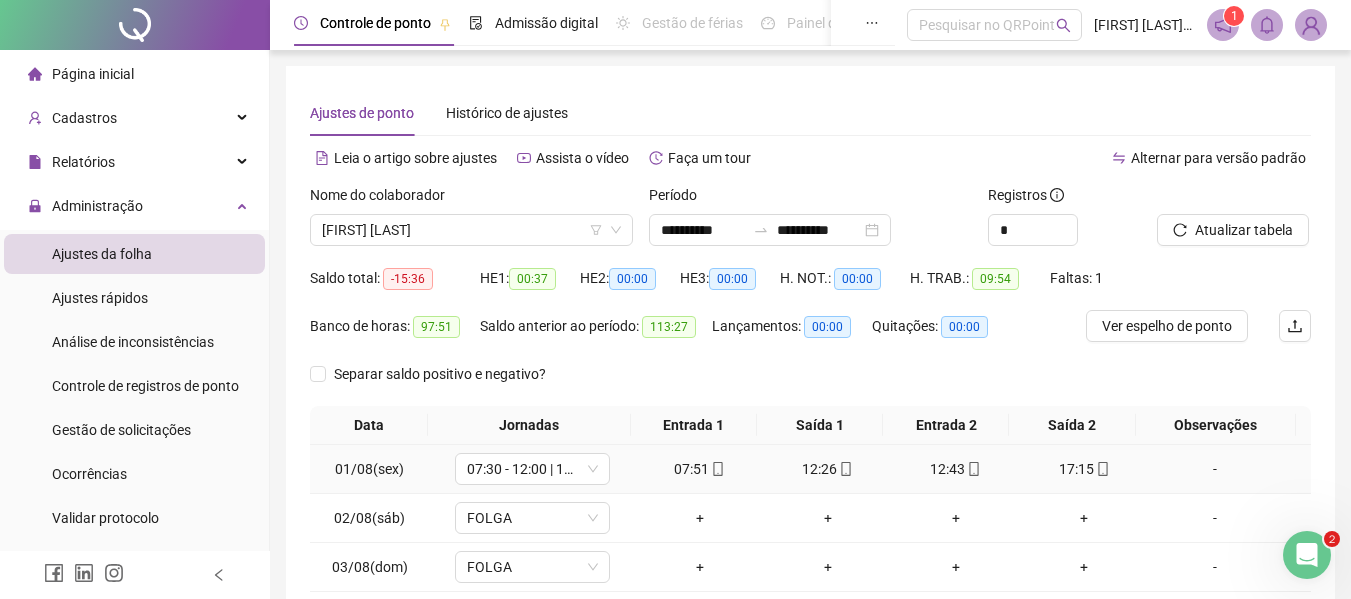 scroll, scrollTop: 257, scrollLeft: 0, axis: vertical 